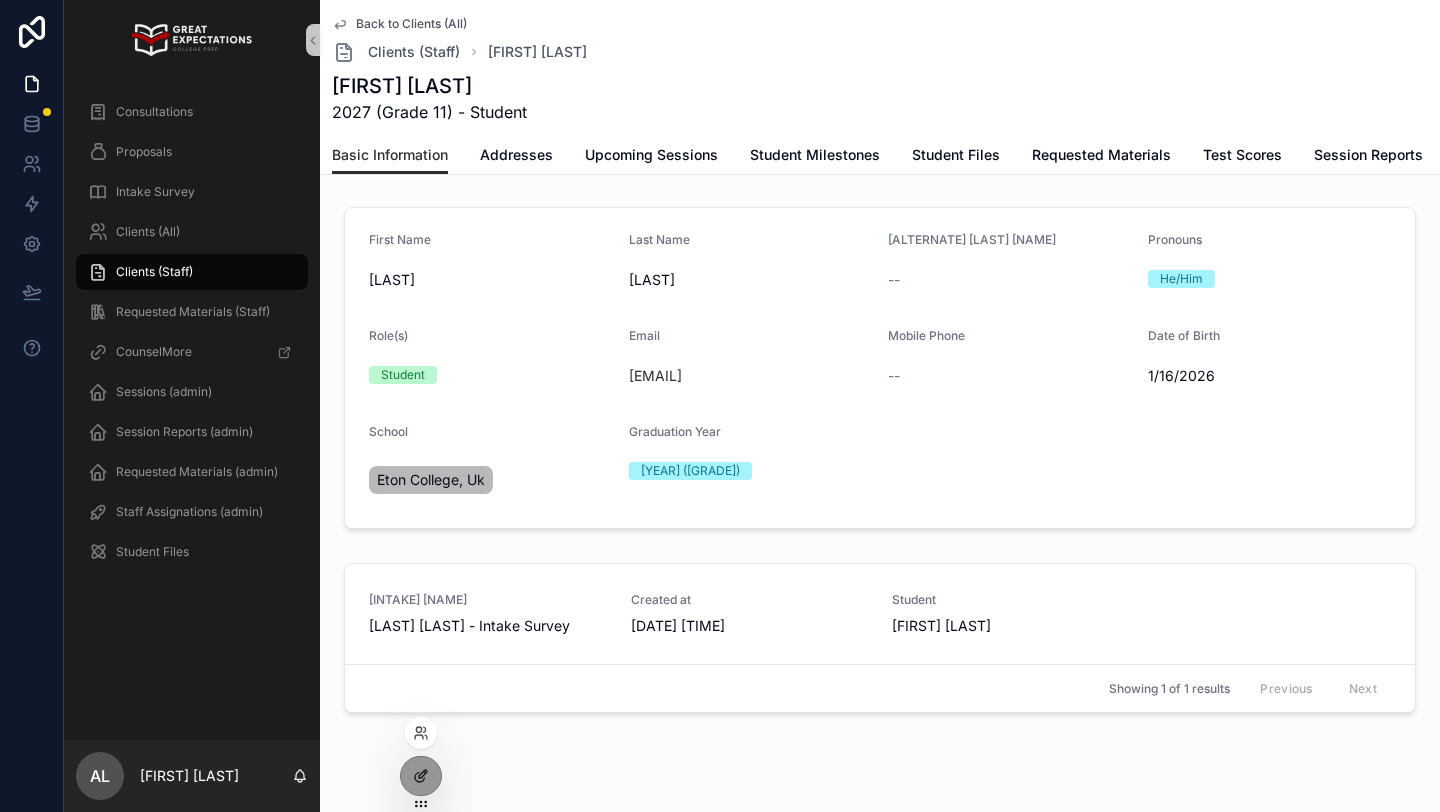 scroll, scrollTop: 0, scrollLeft: 0, axis: both 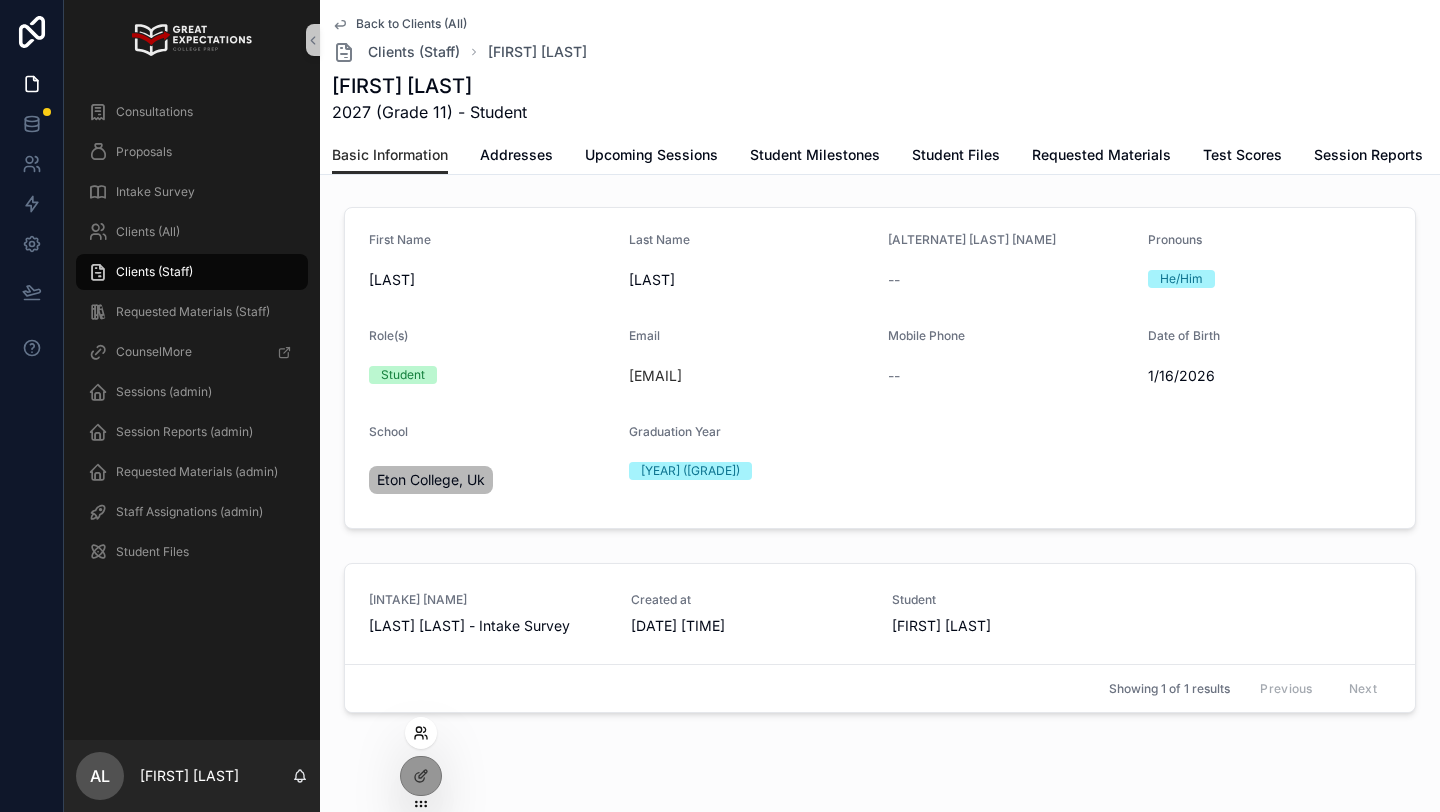 click 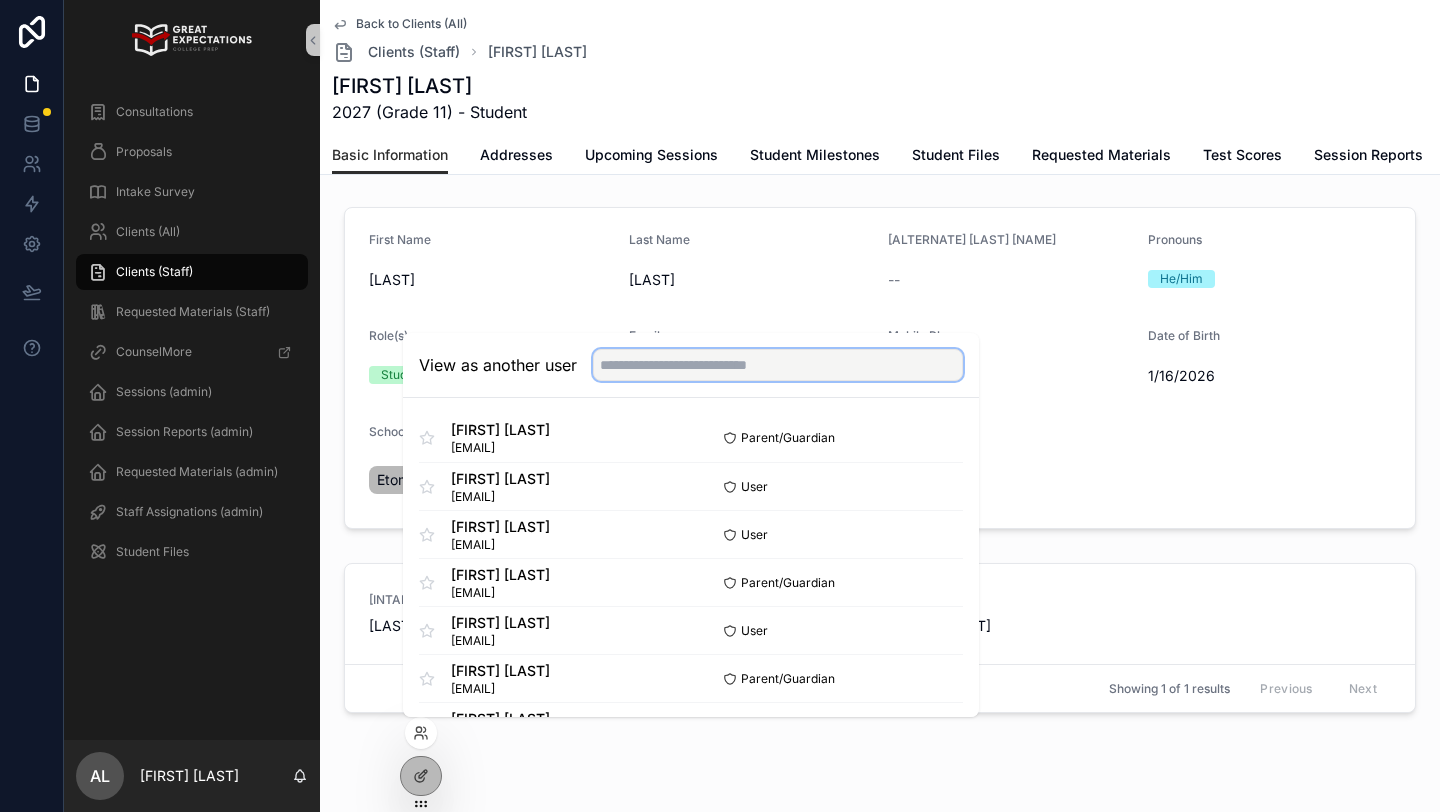 click at bounding box center [778, 365] 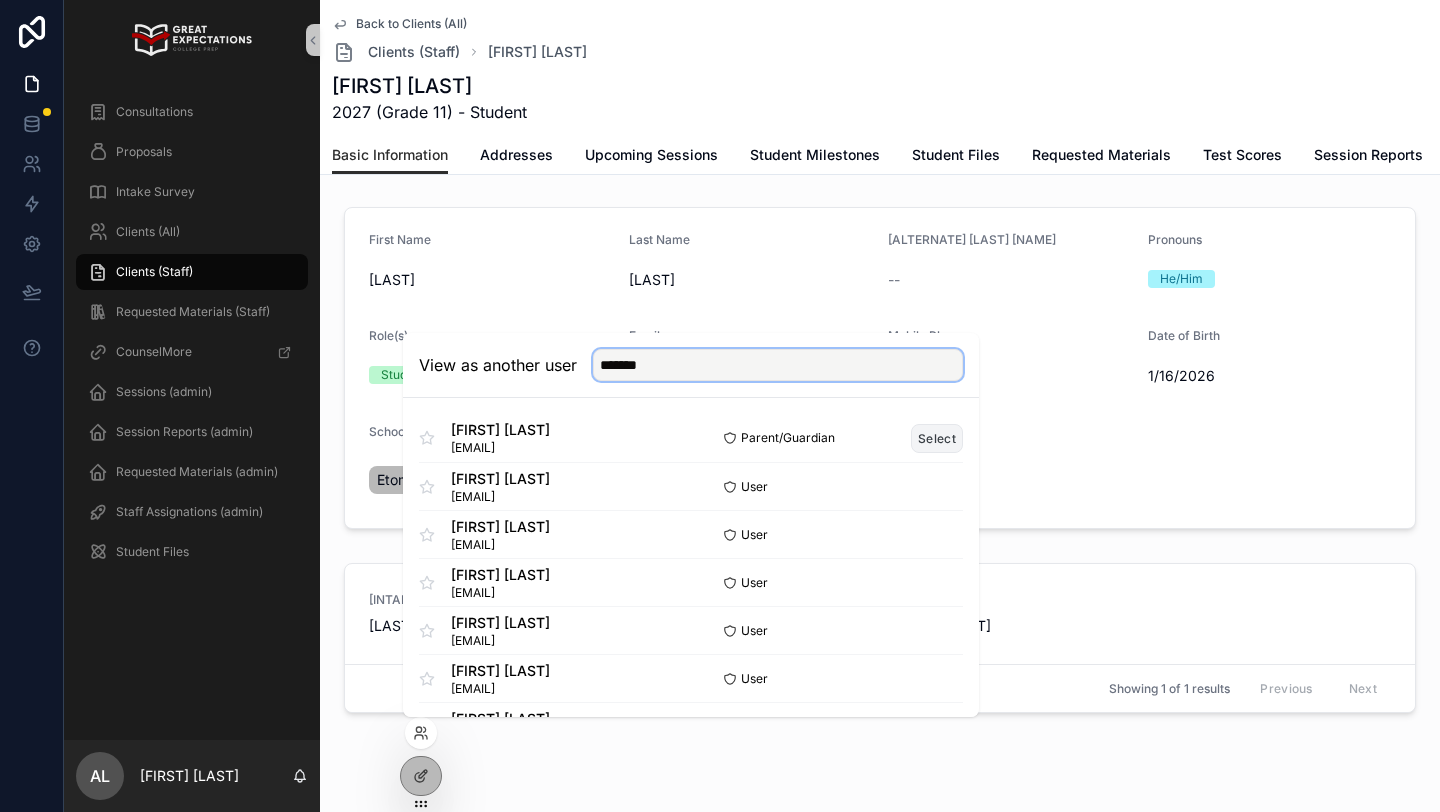 type on "*******" 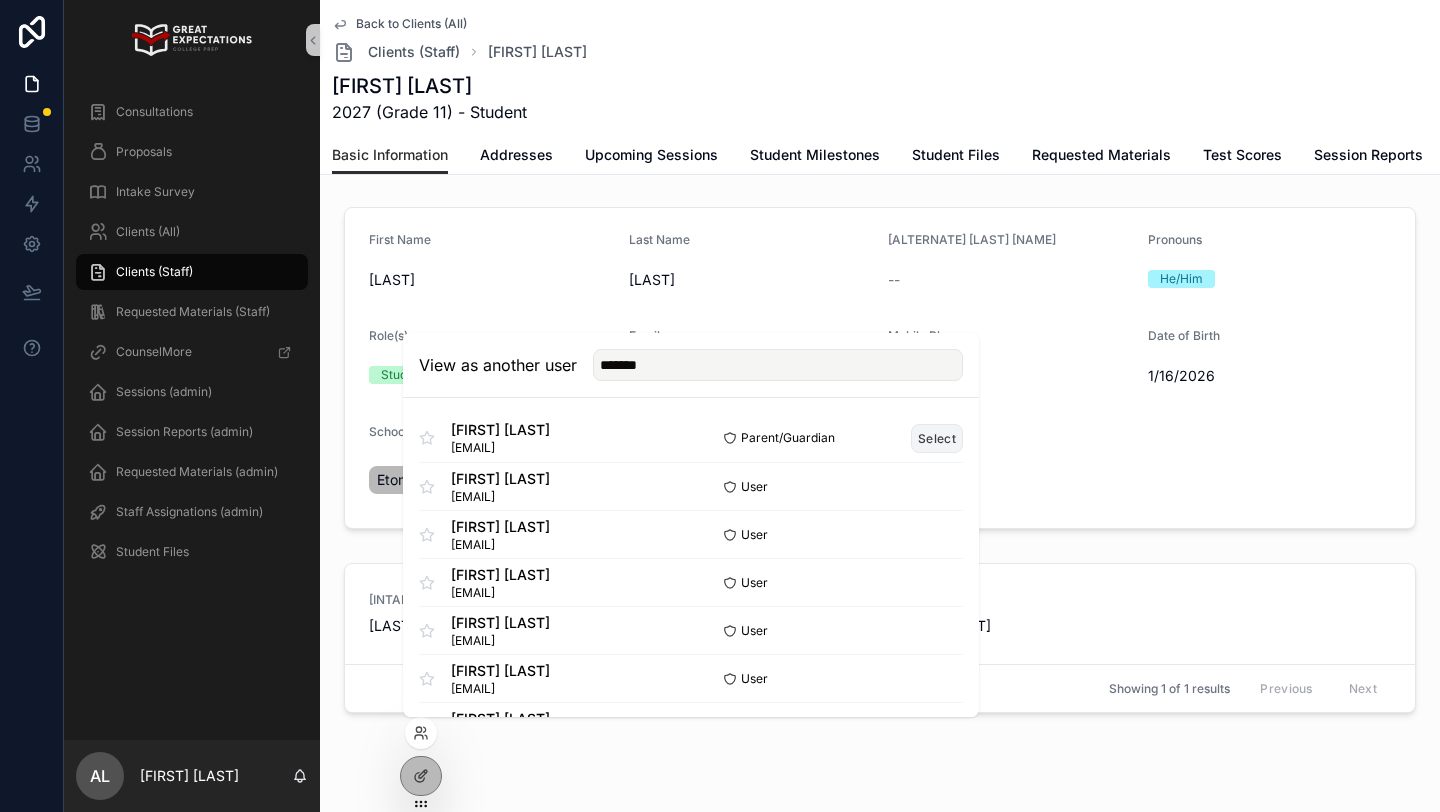 click on "Select" at bounding box center (937, 438) 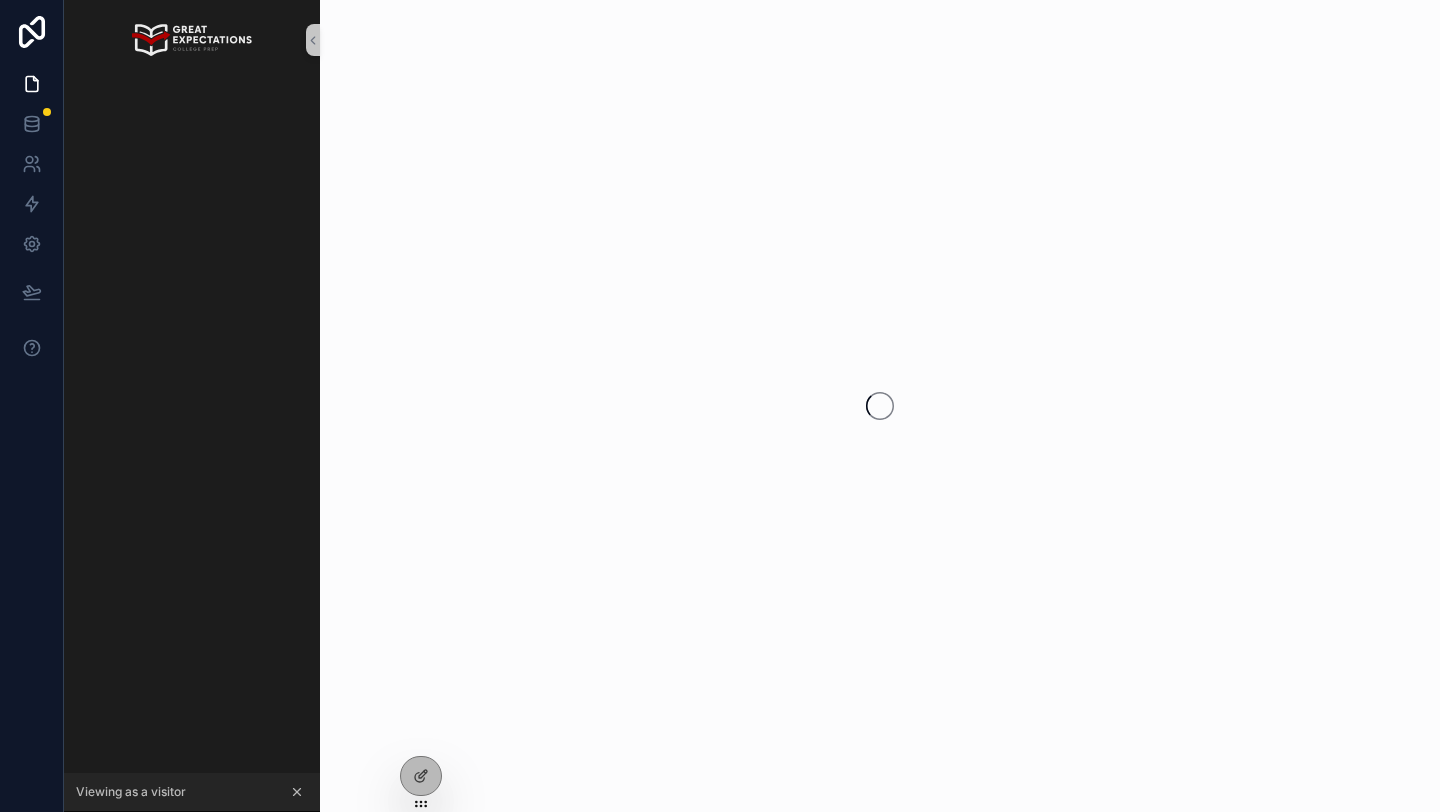 scroll, scrollTop: 0, scrollLeft: 0, axis: both 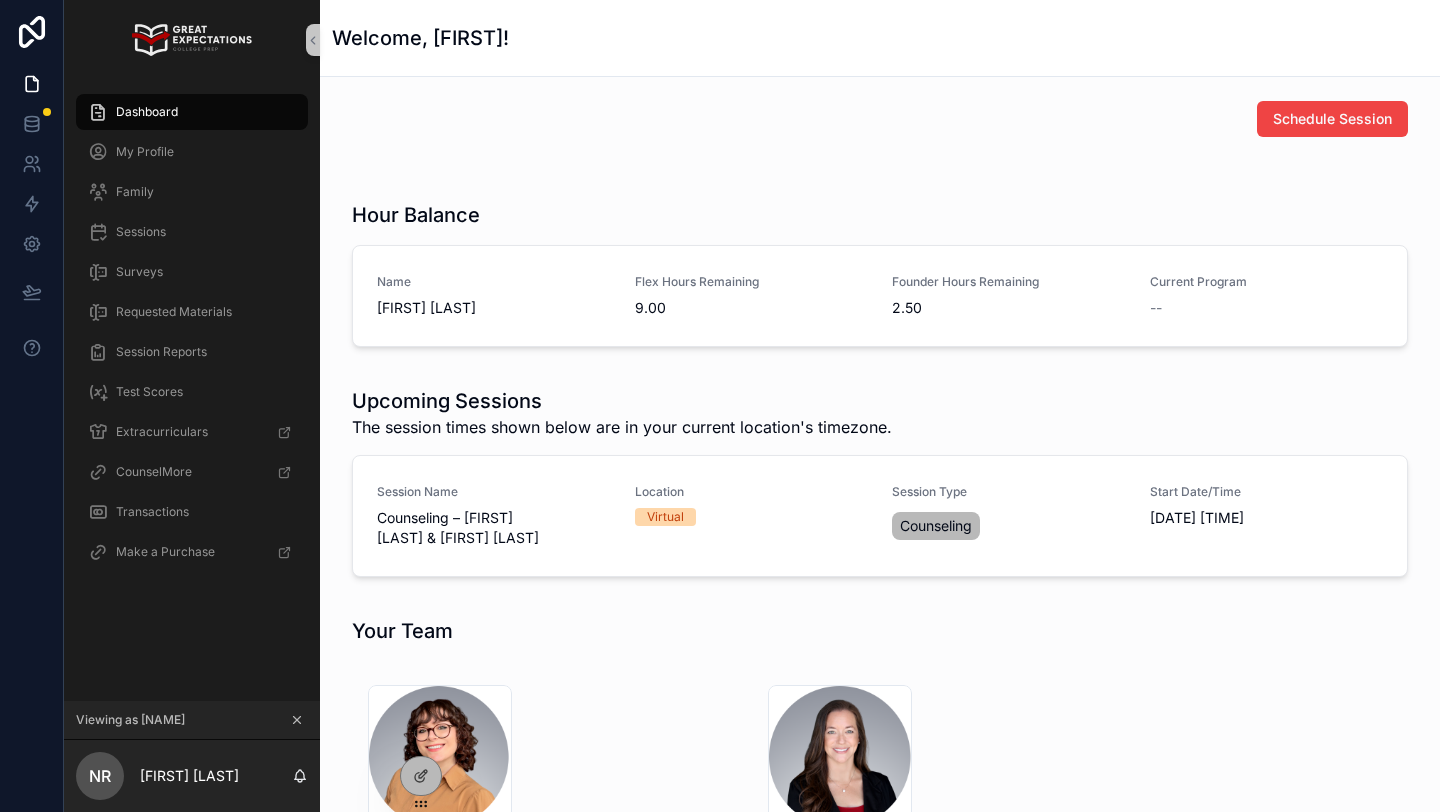 click 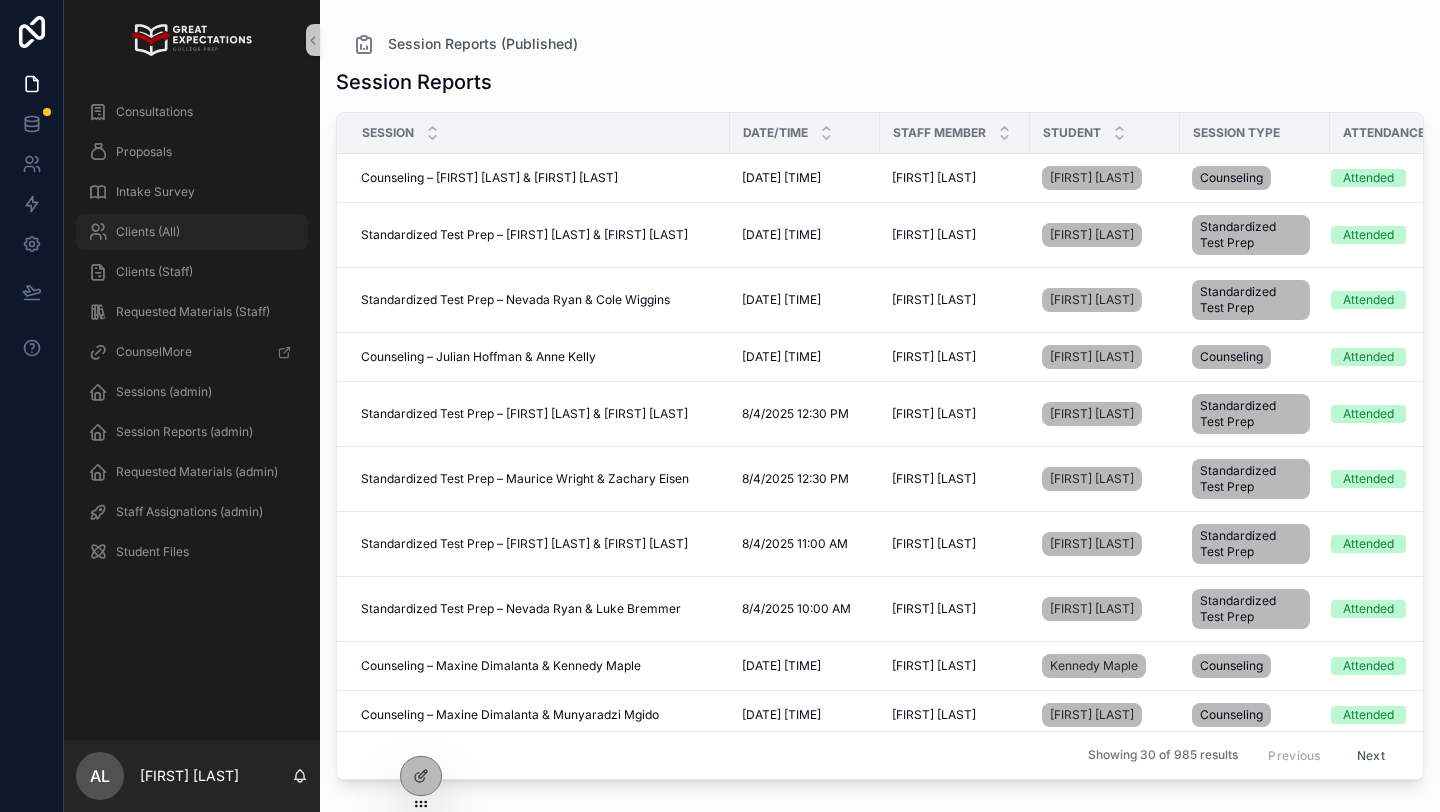 click on "Clients (All)" at bounding box center (148, 232) 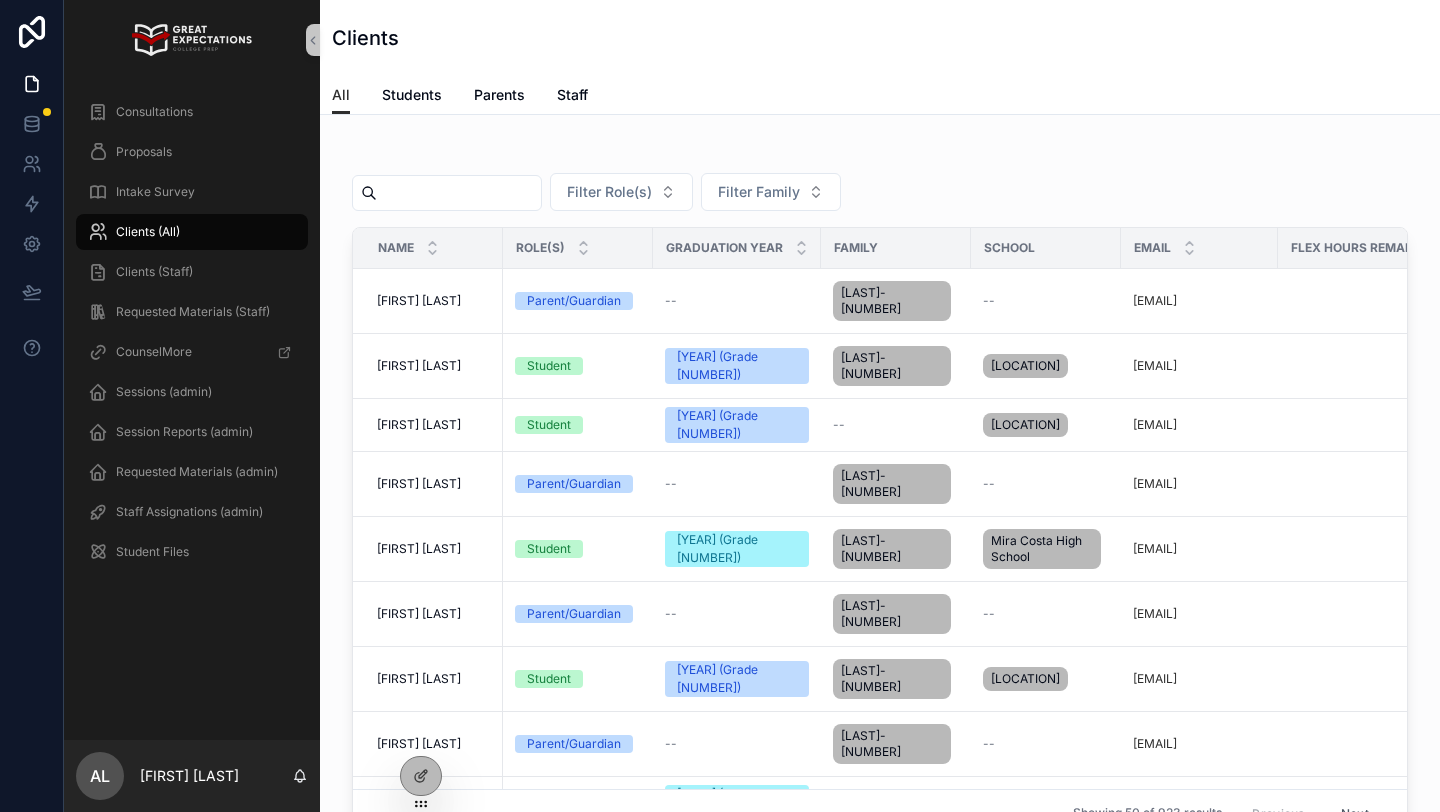 click at bounding box center [459, 193] 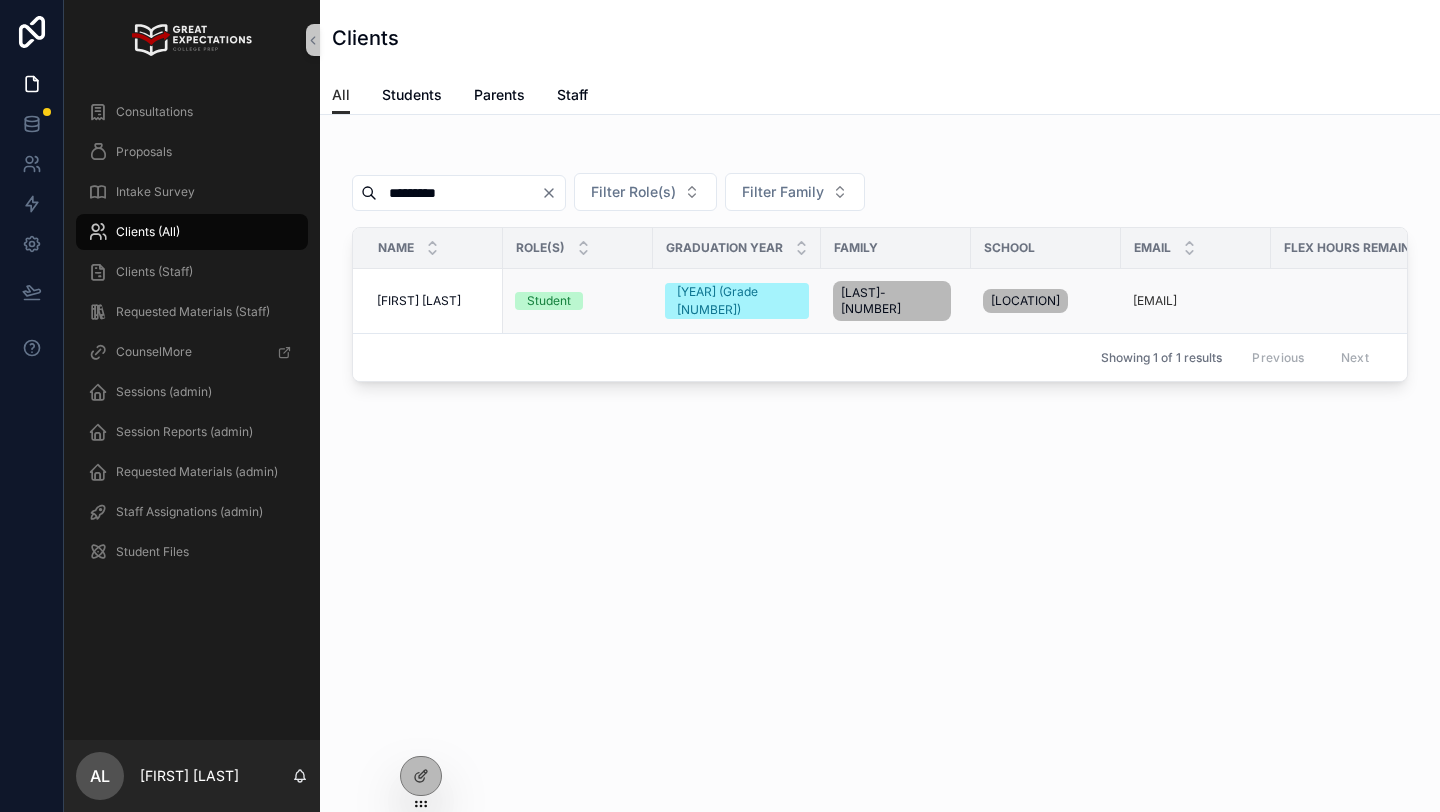 type on "*********" 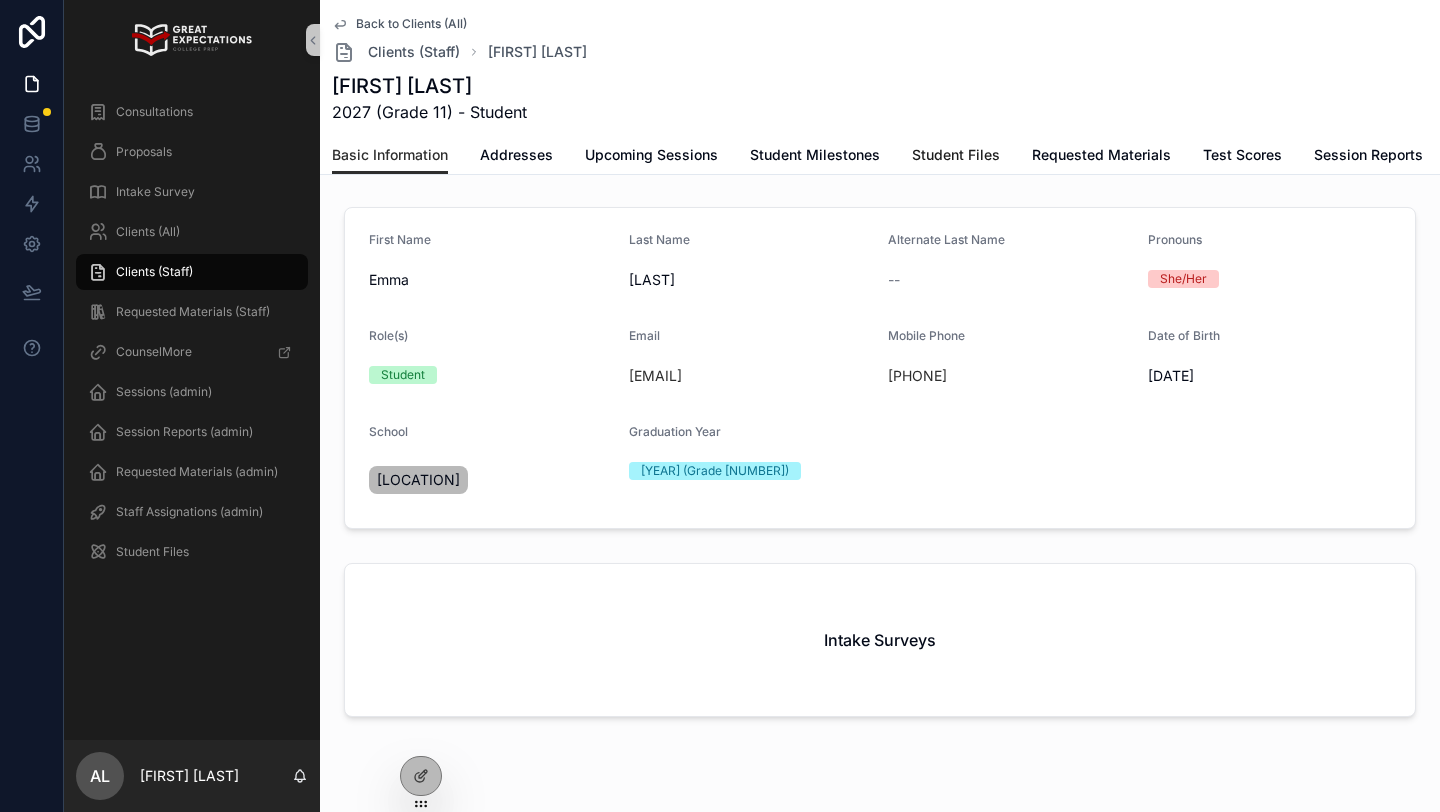 click on "Student Files" at bounding box center [956, 155] 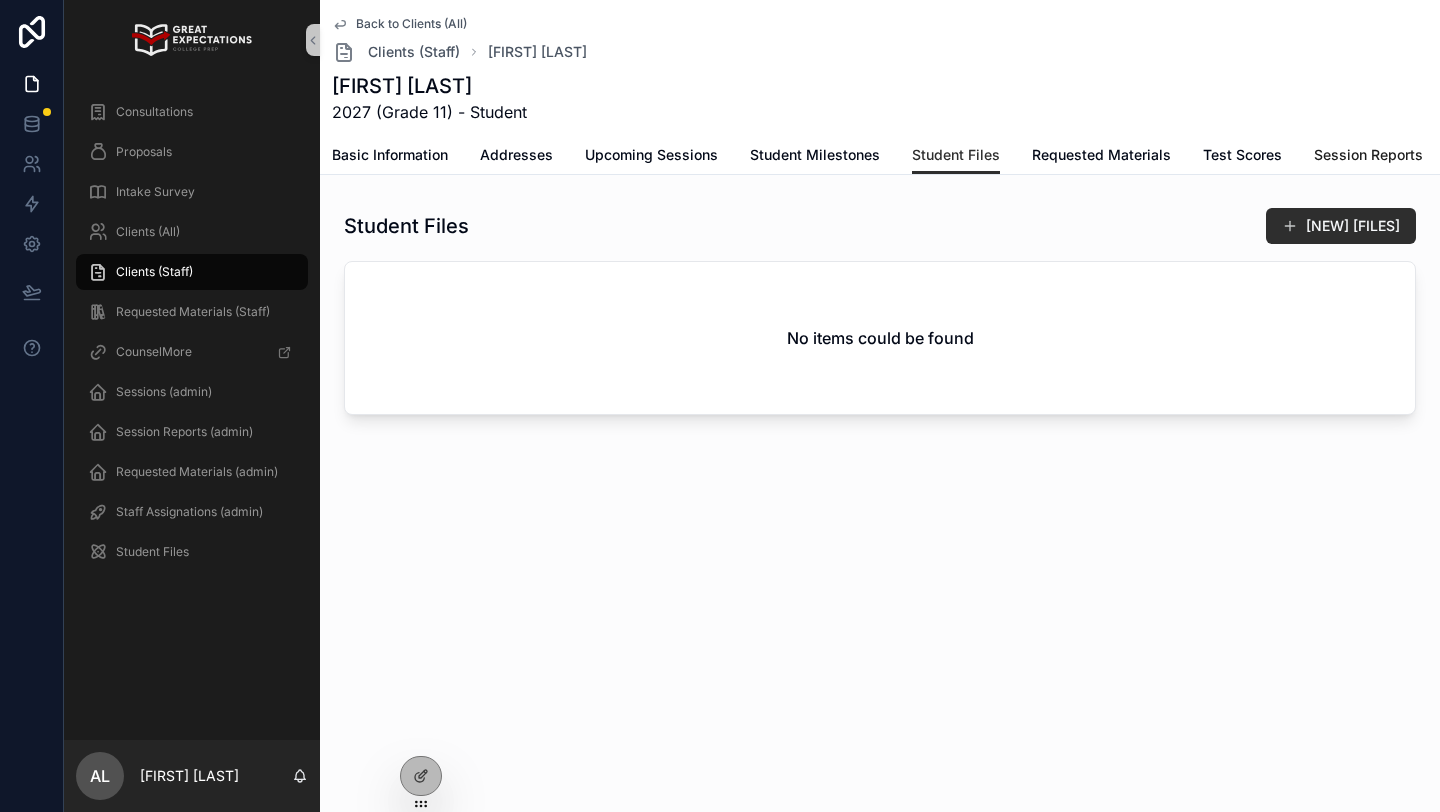 click on "Session Reports" at bounding box center (1368, 155) 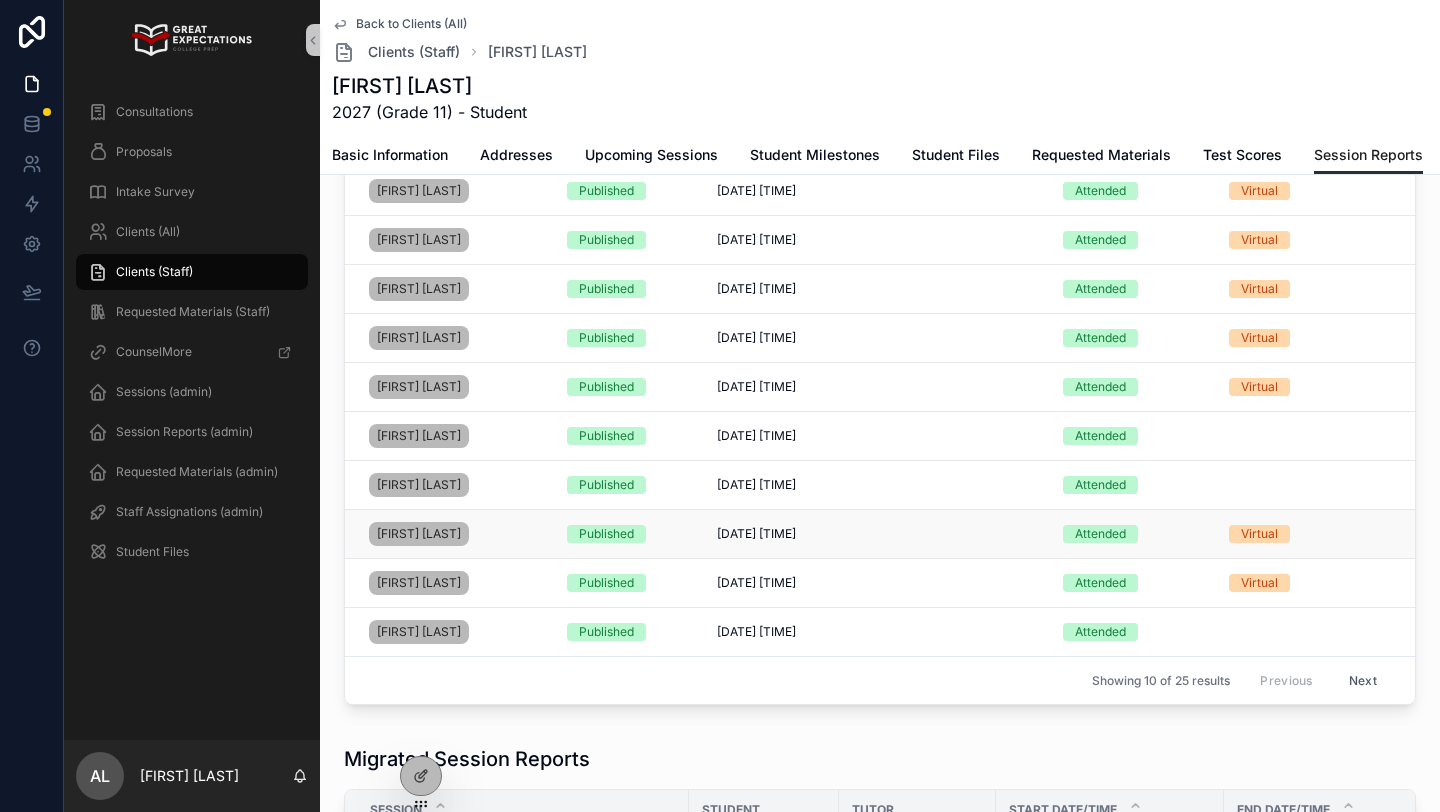 scroll, scrollTop: 131, scrollLeft: 0, axis: vertical 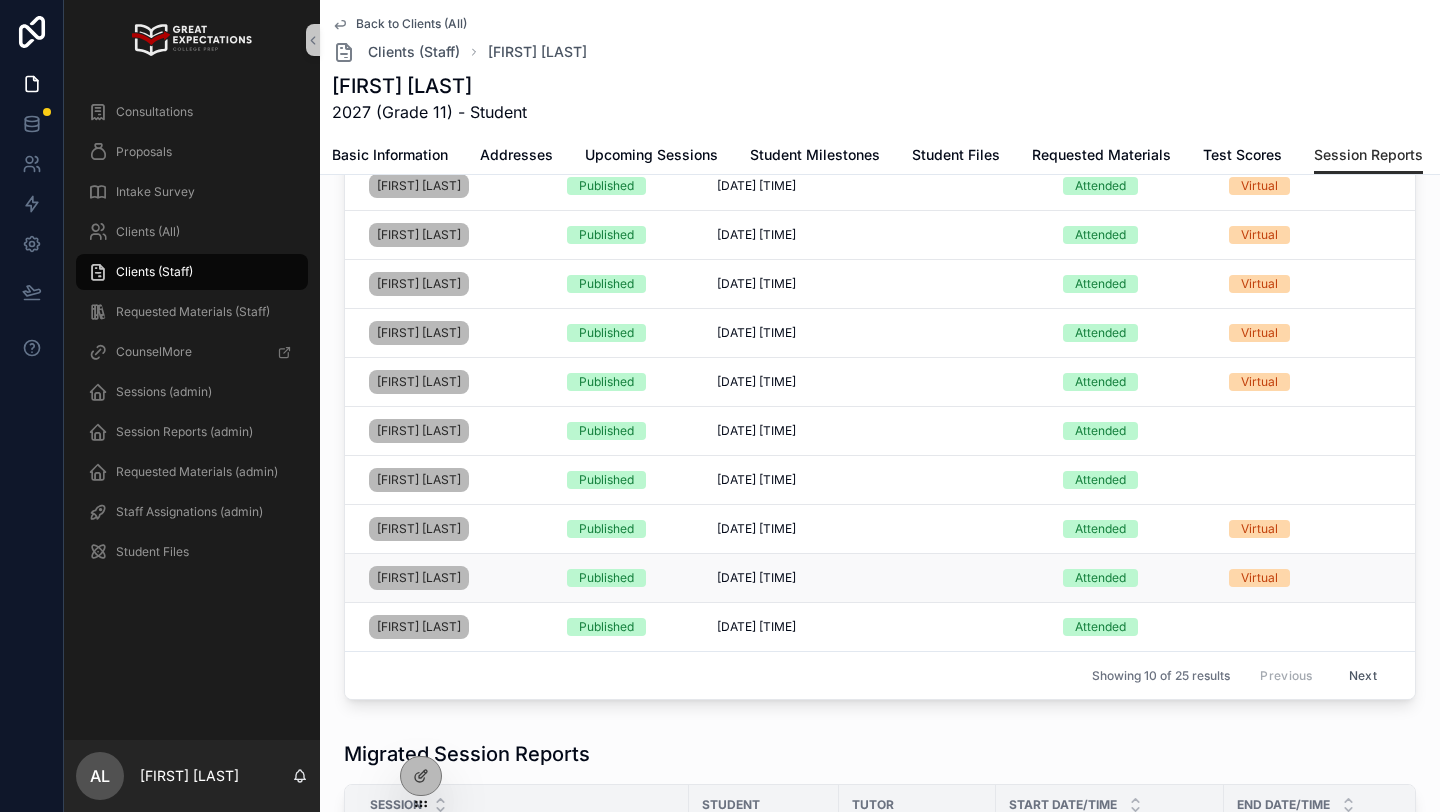 click on "5/23/2025 4:45 PM 5/23/2025 4:45 PM" at bounding box center [878, 578] 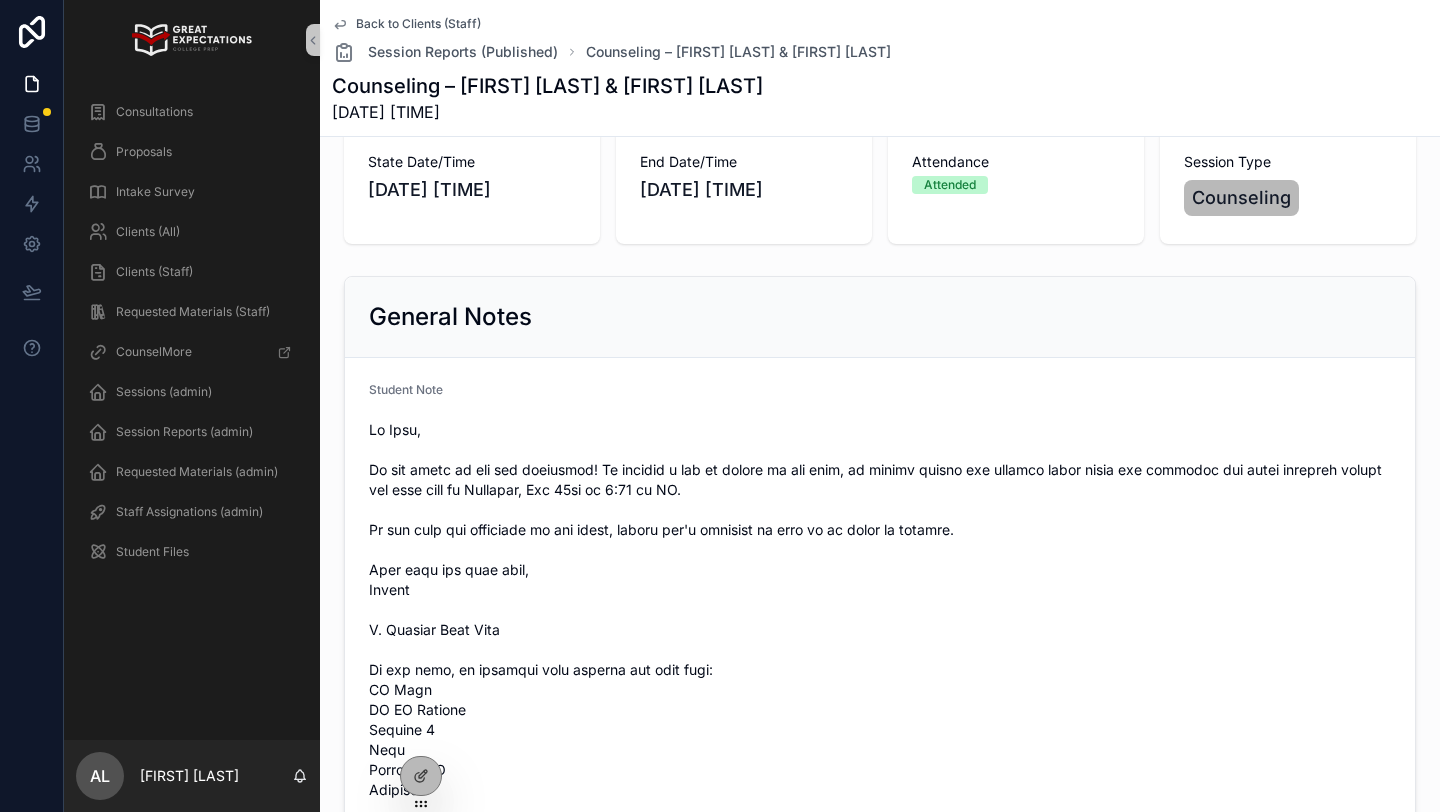 scroll, scrollTop: 0, scrollLeft: 0, axis: both 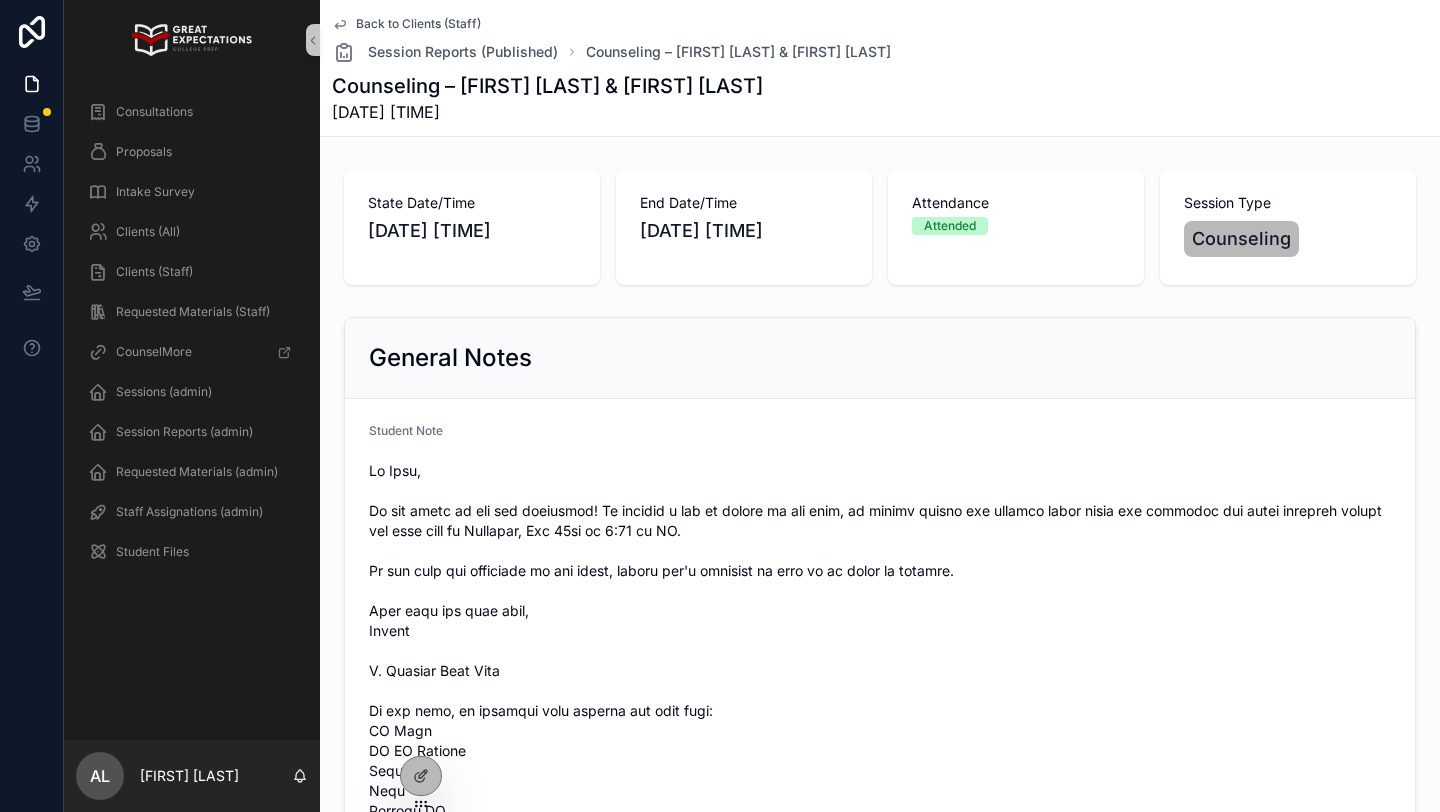 click on "Back to Clients (Staff)" at bounding box center (418, 24) 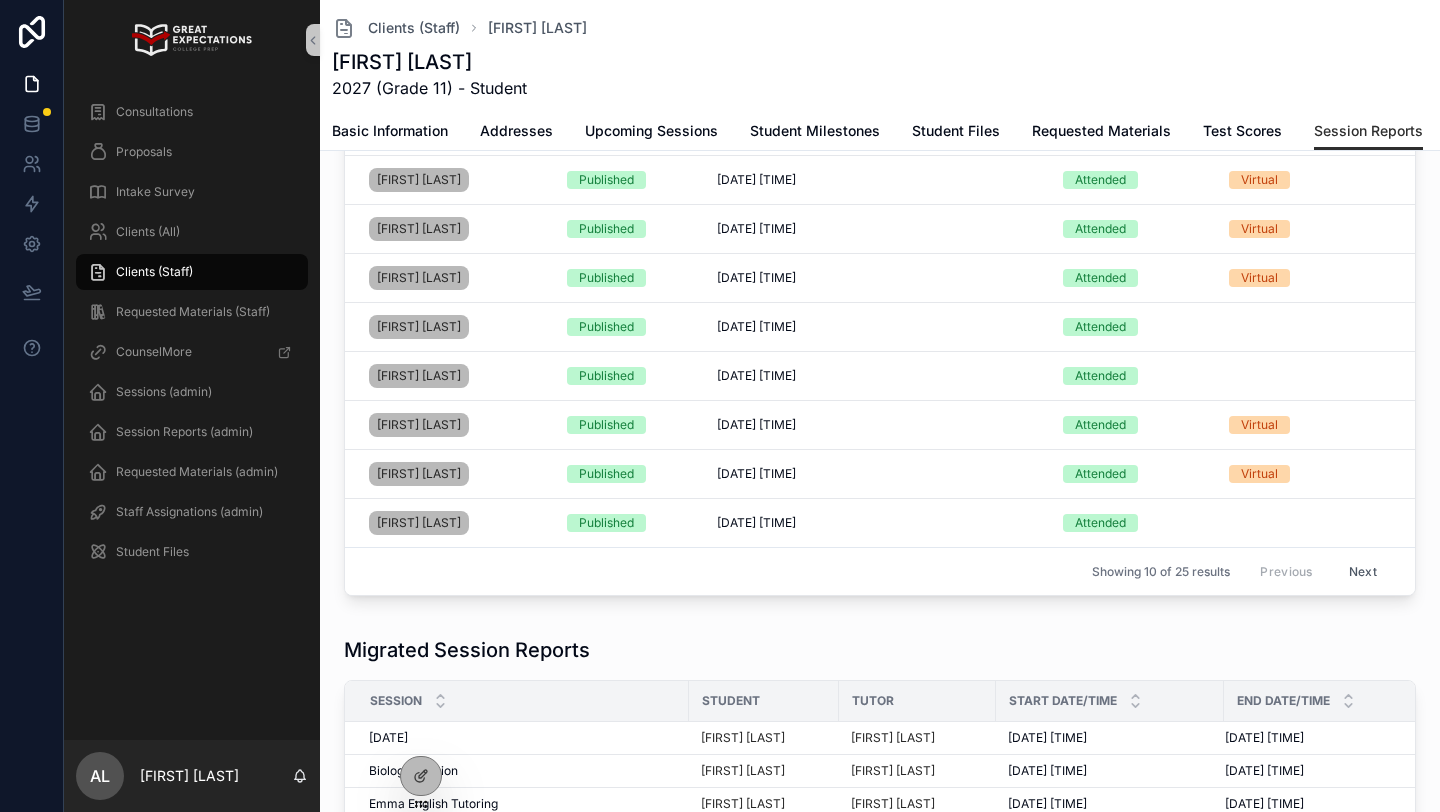 scroll, scrollTop: 300, scrollLeft: 0, axis: vertical 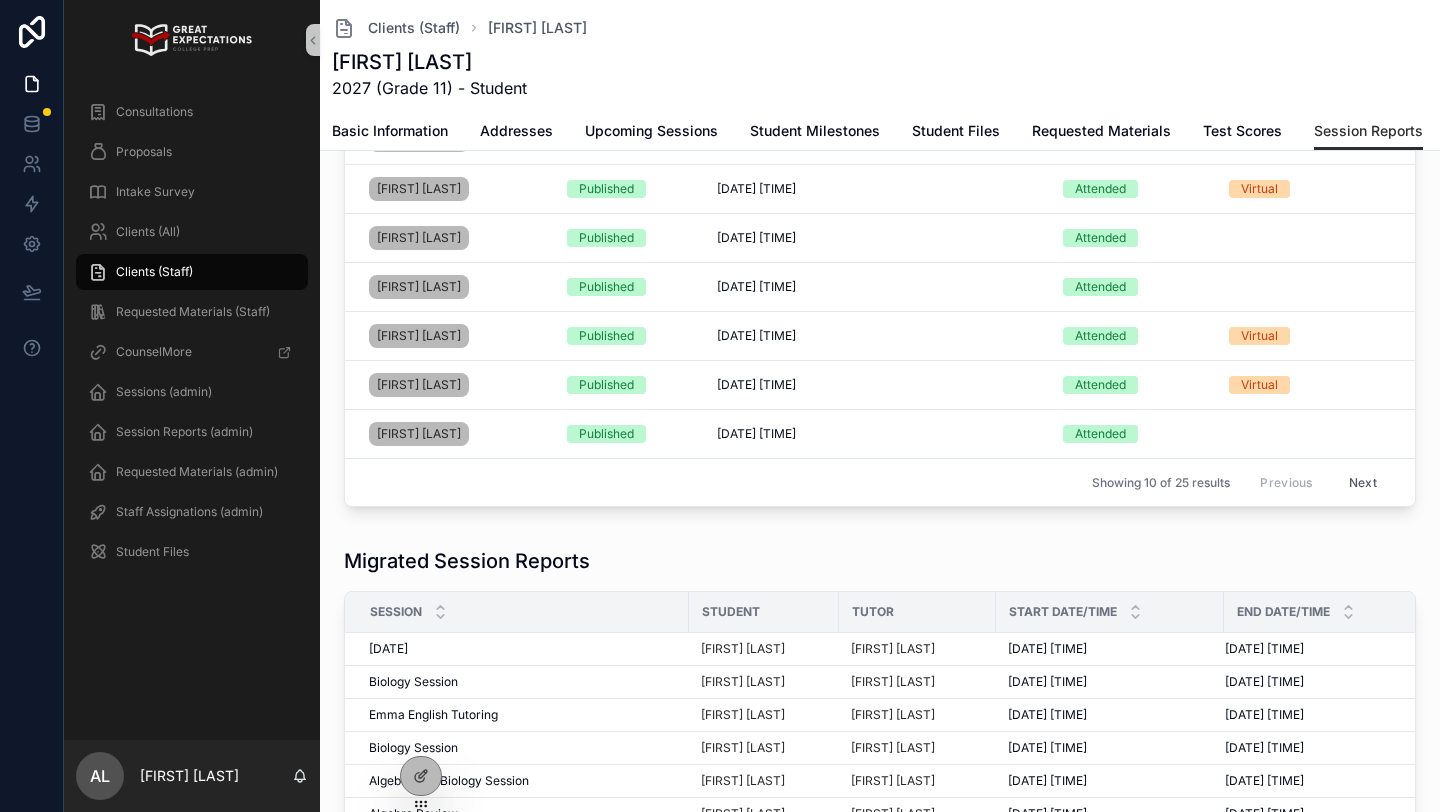 click on "Next" at bounding box center (1363, 482) 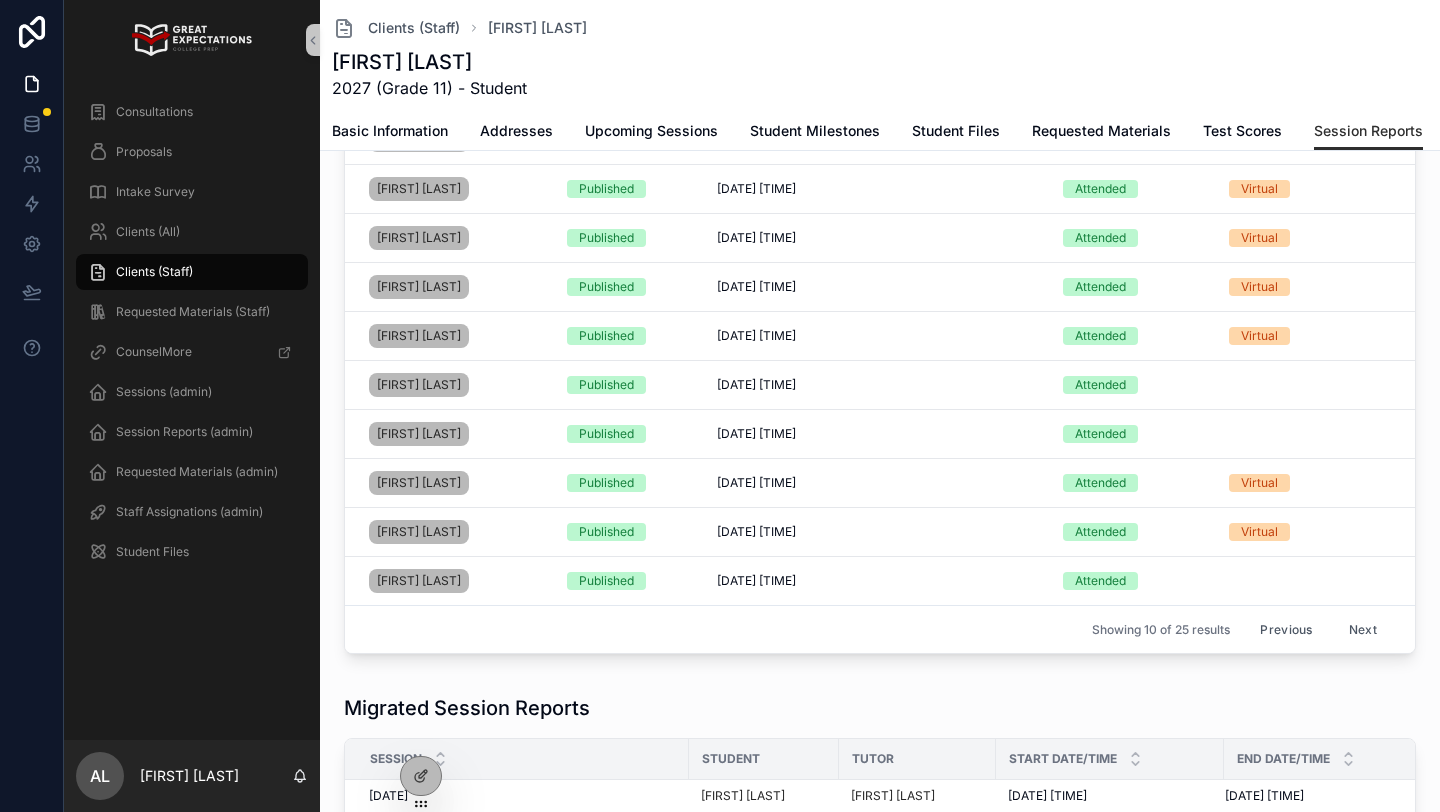scroll, scrollTop: 300, scrollLeft: 0, axis: vertical 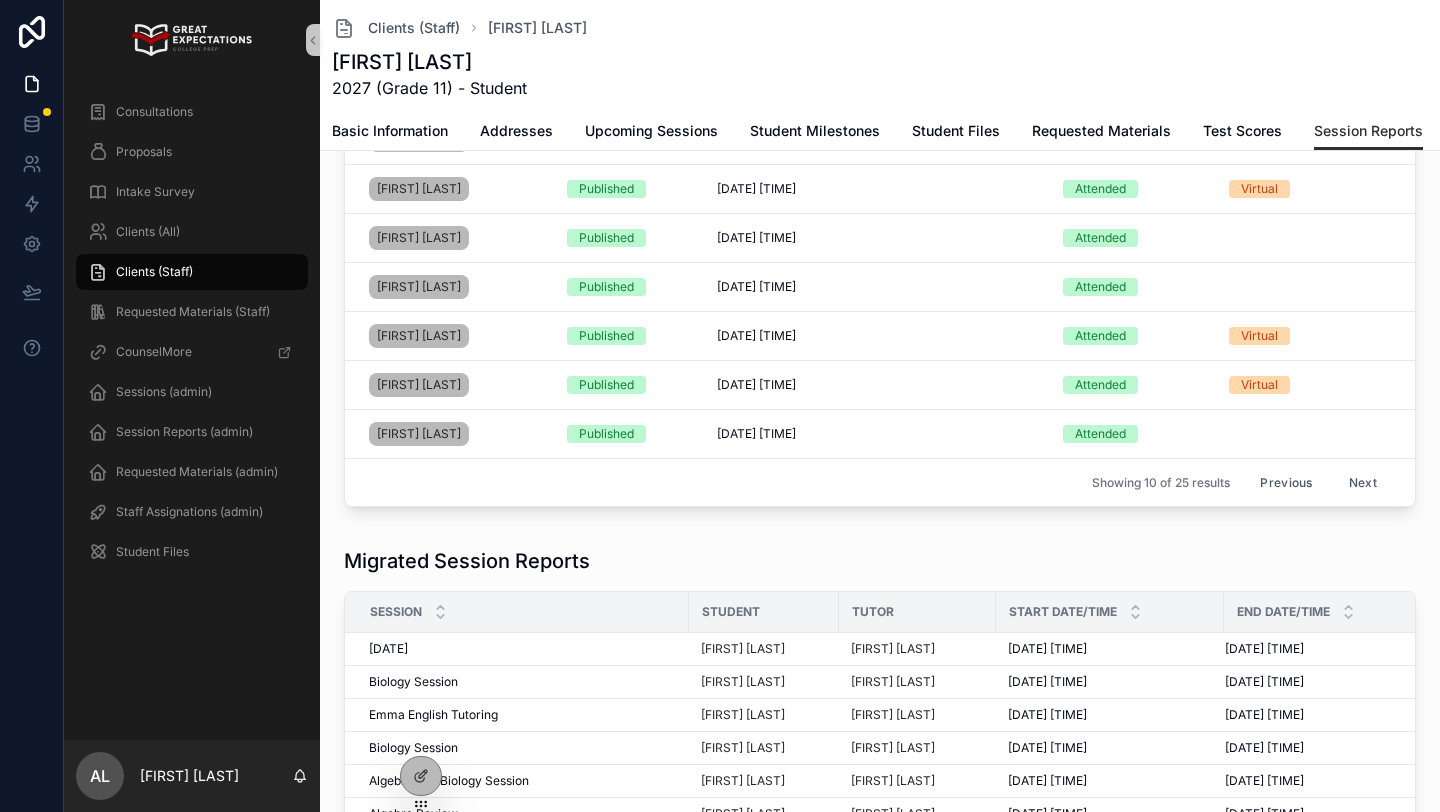 click on "Next" at bounding box center (1363, 482) 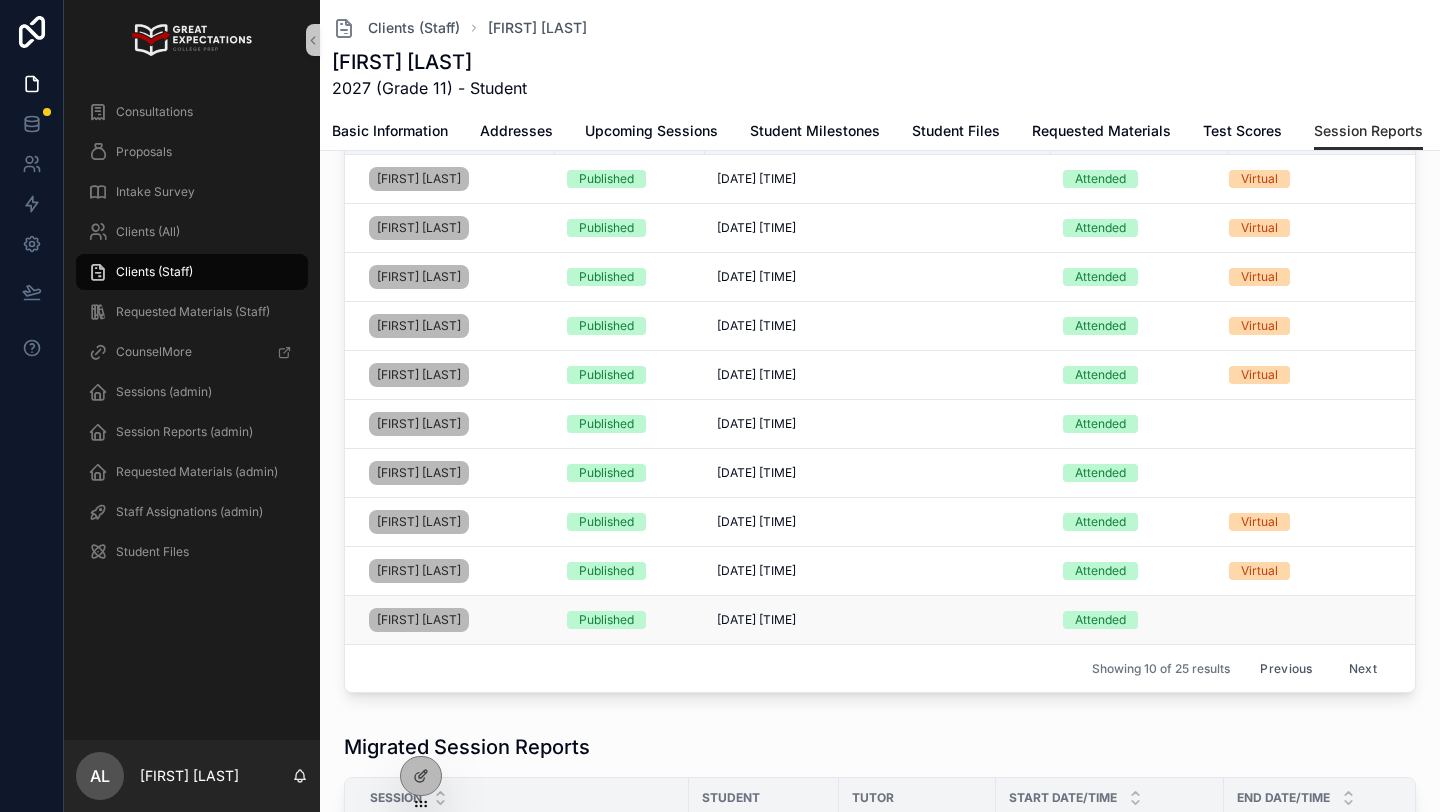 scroll, scrollTop: 157, scrollLeft: 0, axis: vertical 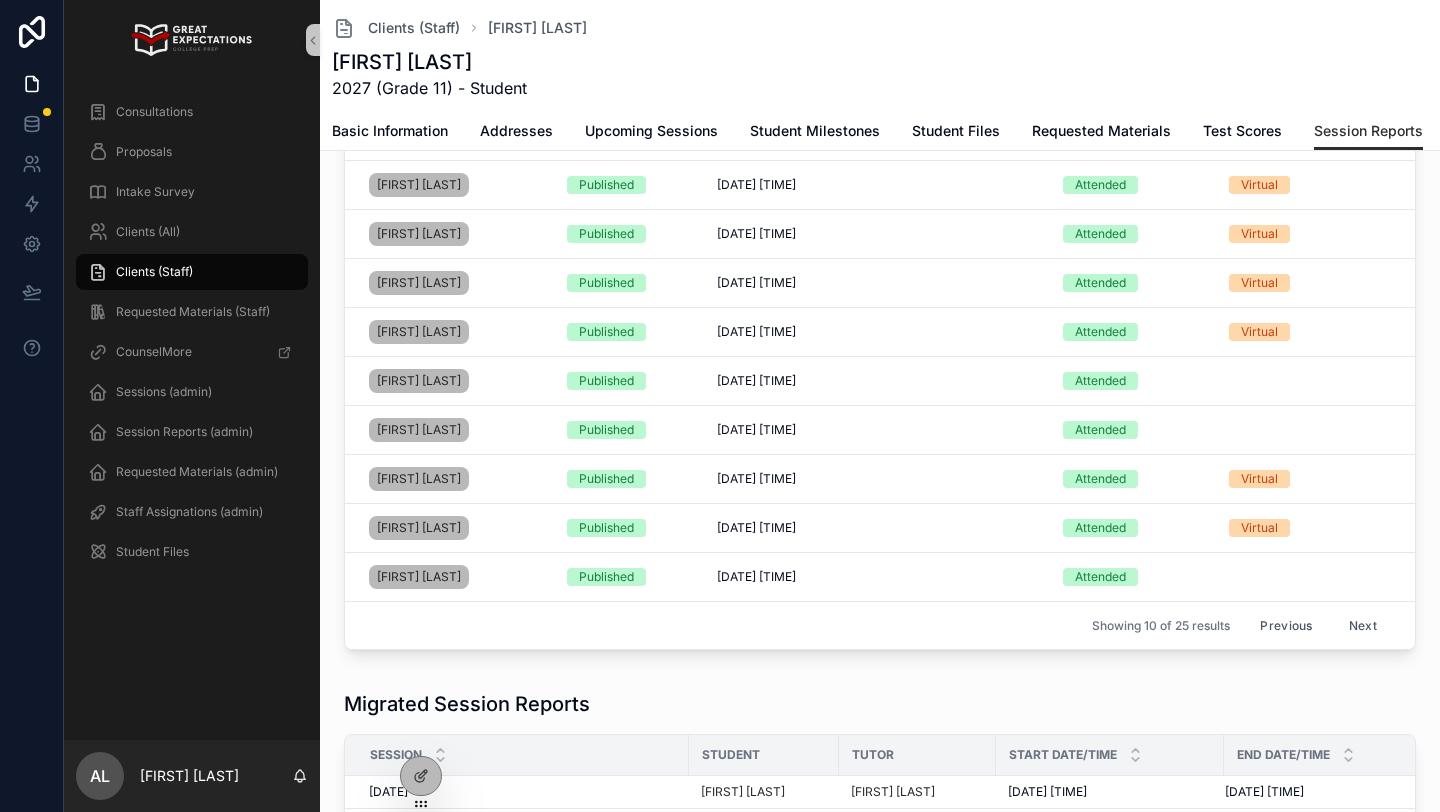 click on "Next" at bounding box center (1363, 625) 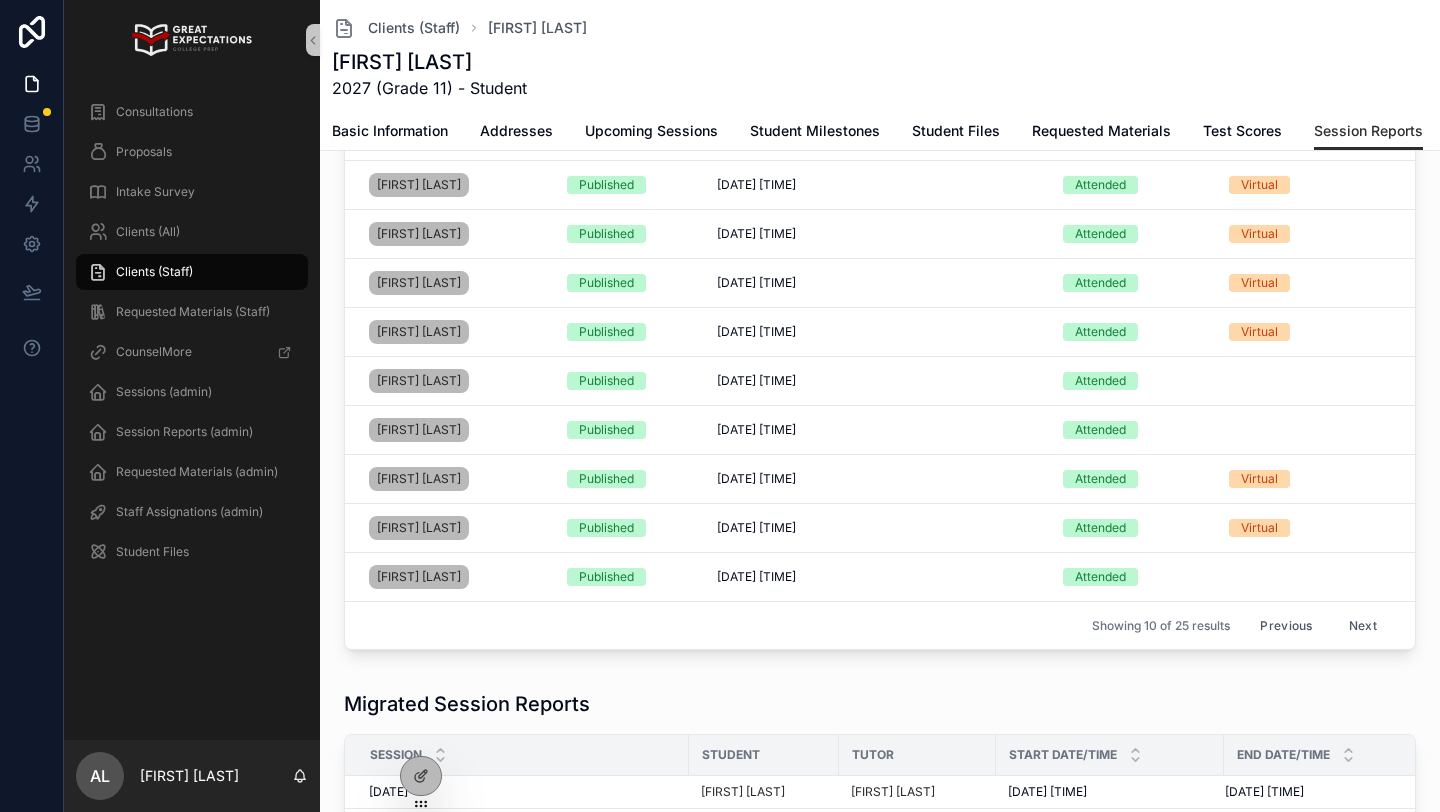 click on "Next" at bounding box center (1363, 625) 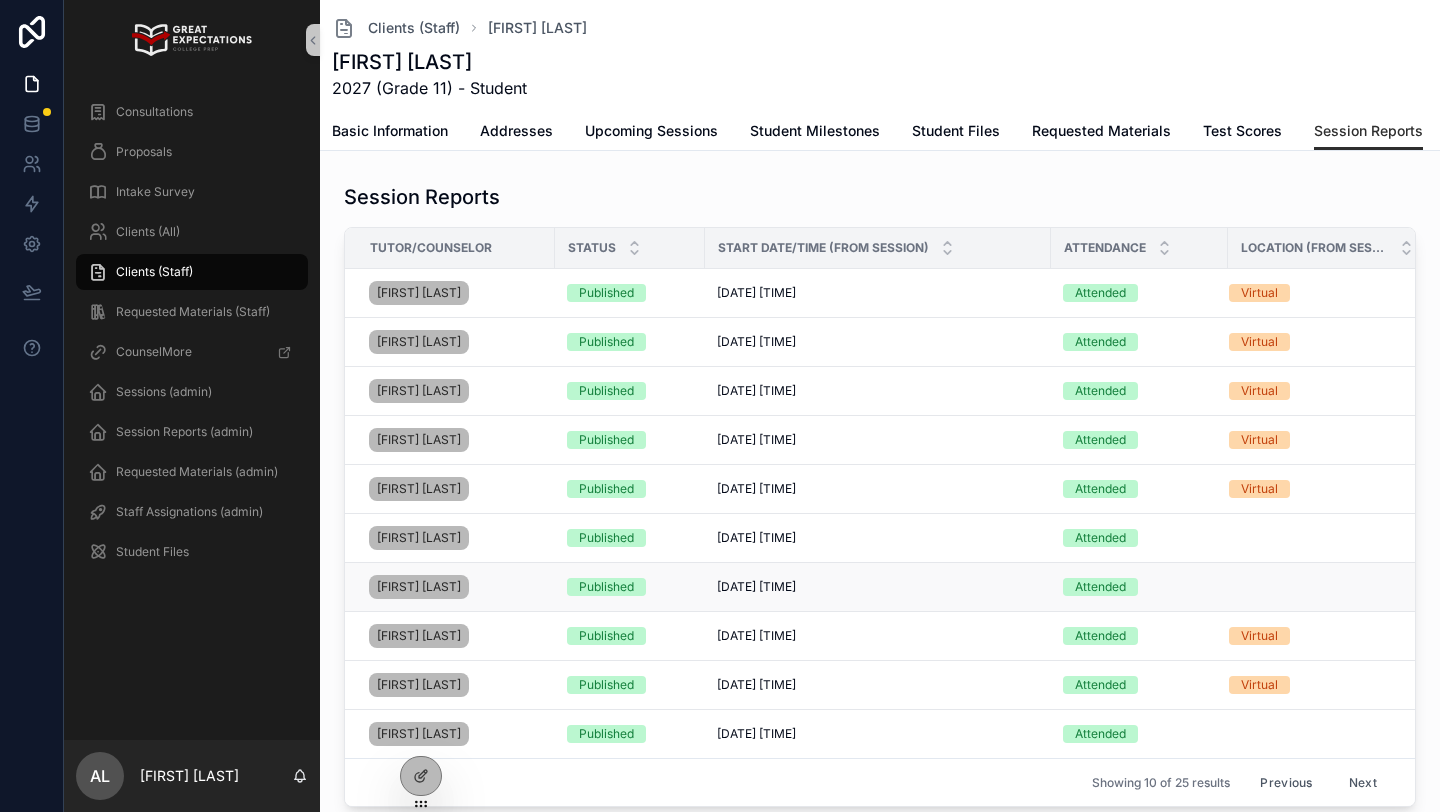 scroll, scrollTop: 363, scrollLeft: 0, axis: vertical 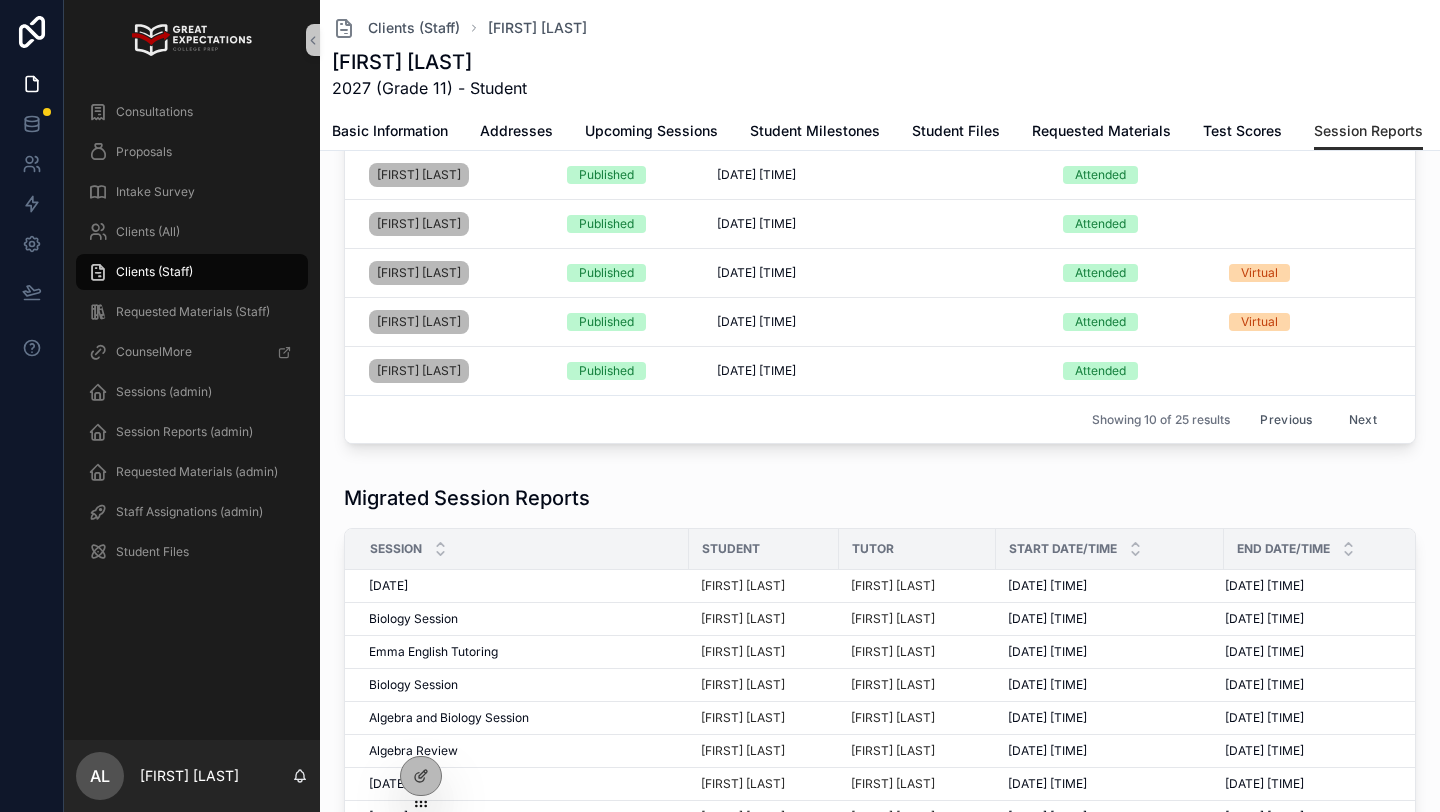 click on "Next" at bounding box center (1363, 419) 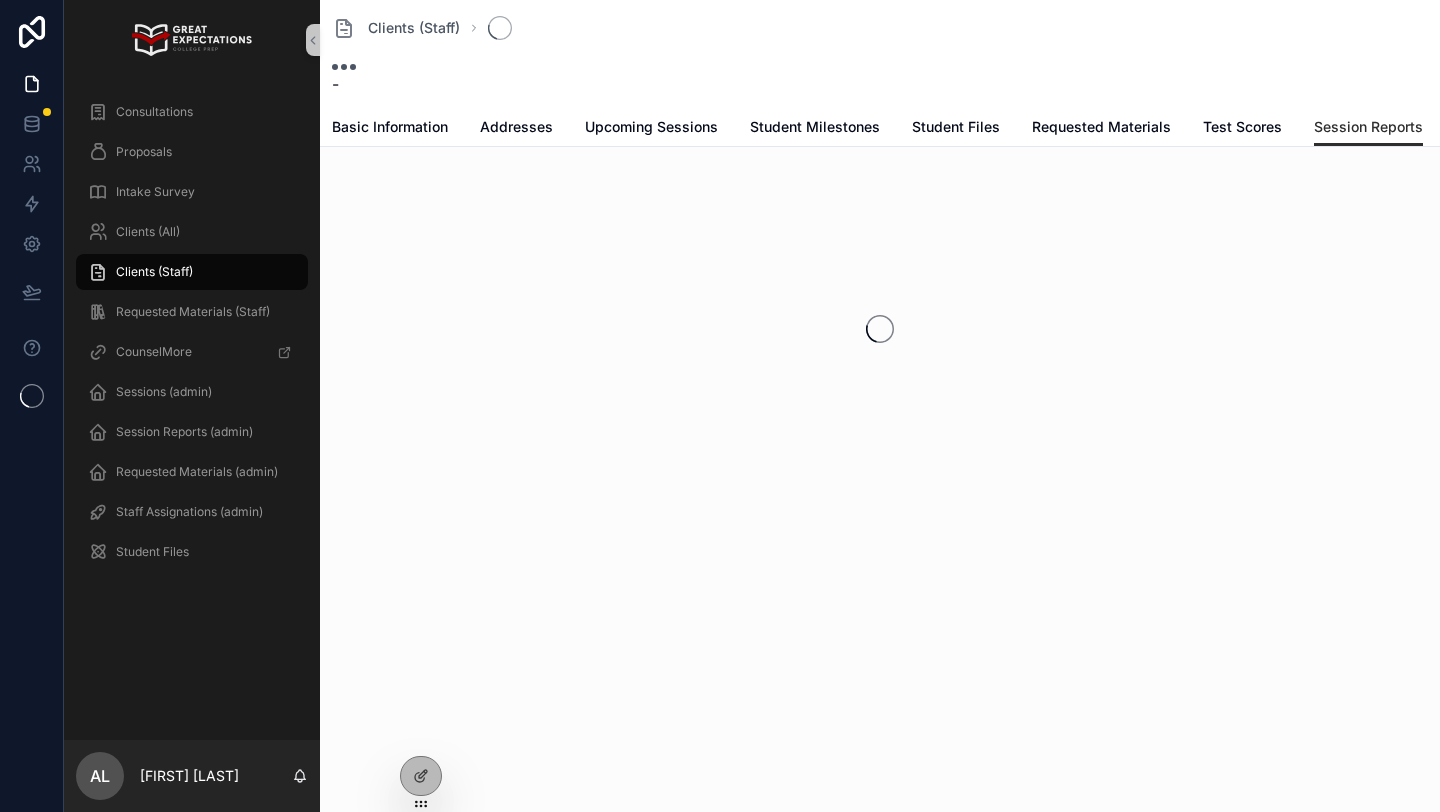 scroll, scrollTop: 0, scrollLeft: 0, axis: both 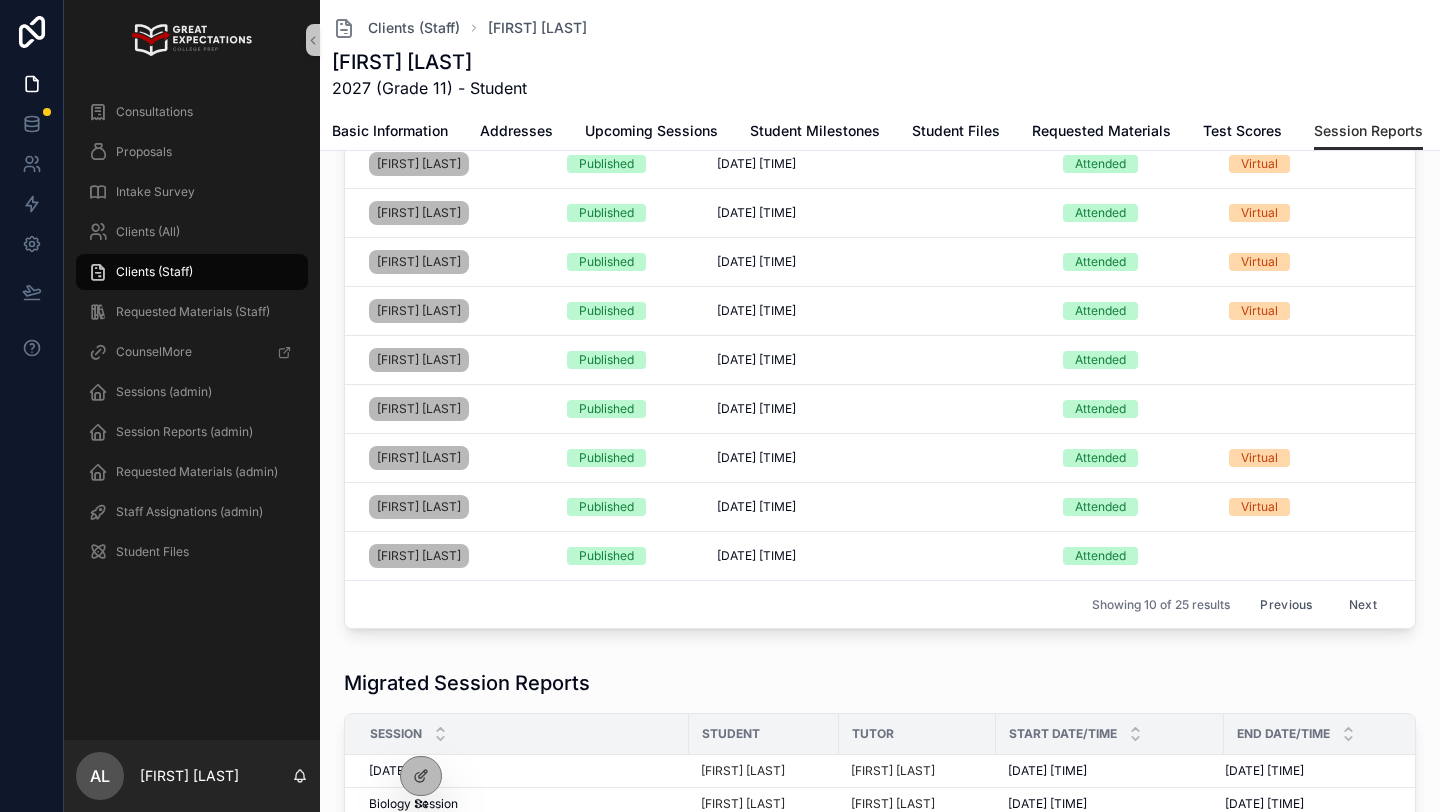 click on "Next" at bounding box center [1363, 604] 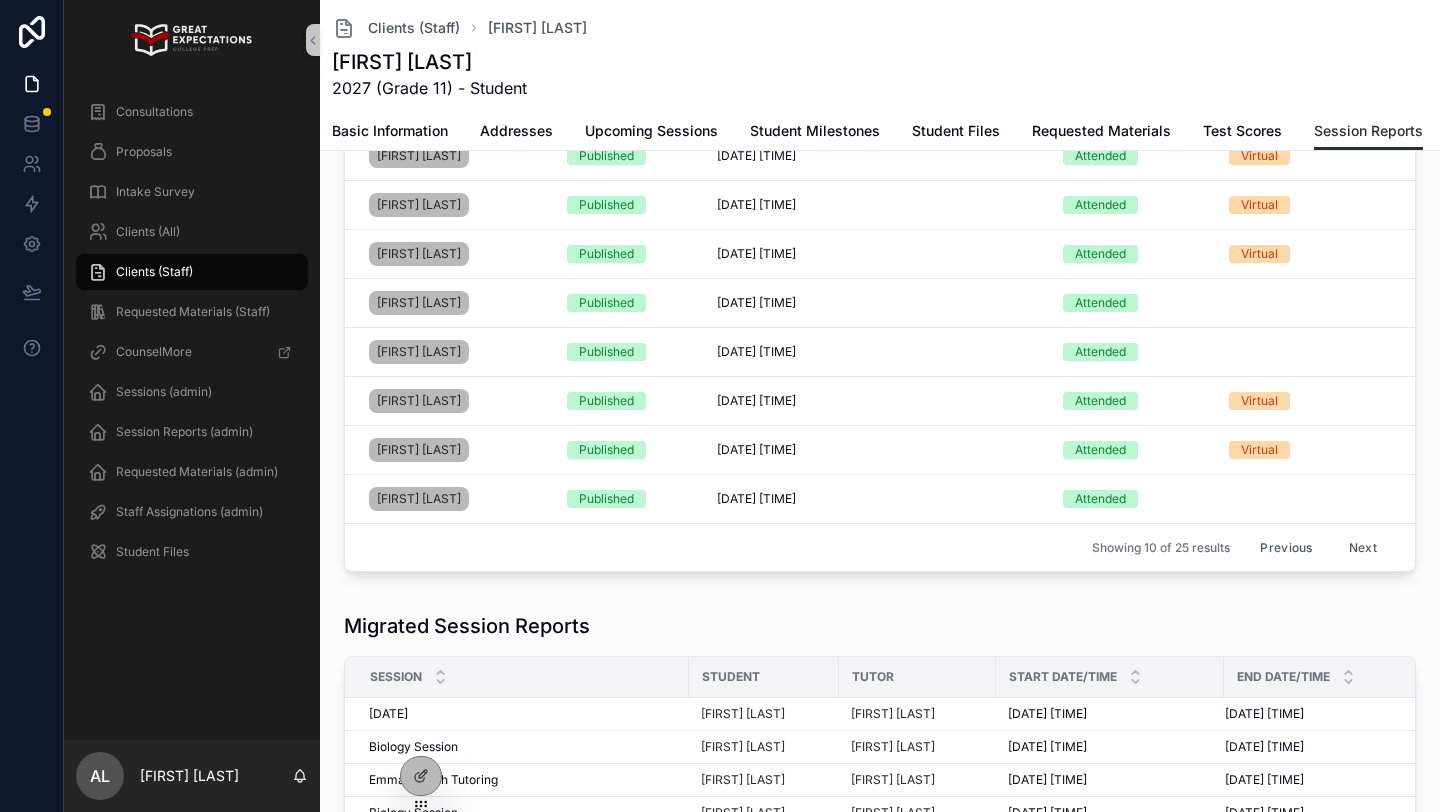 scroll, scrollTop: 275, scrollLeft: 0, axis: vertical 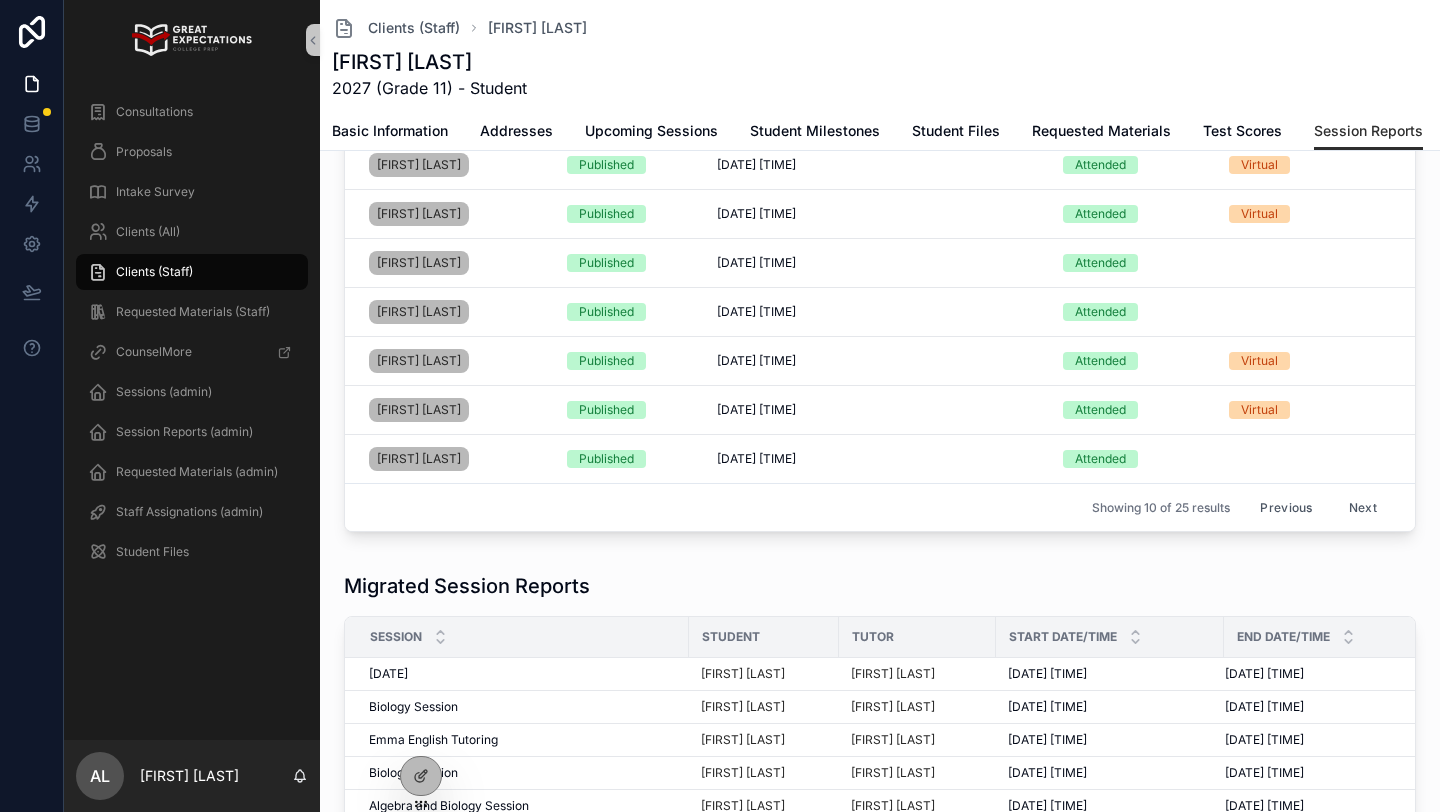 click on "Next" at bounding box center [1363, 507] 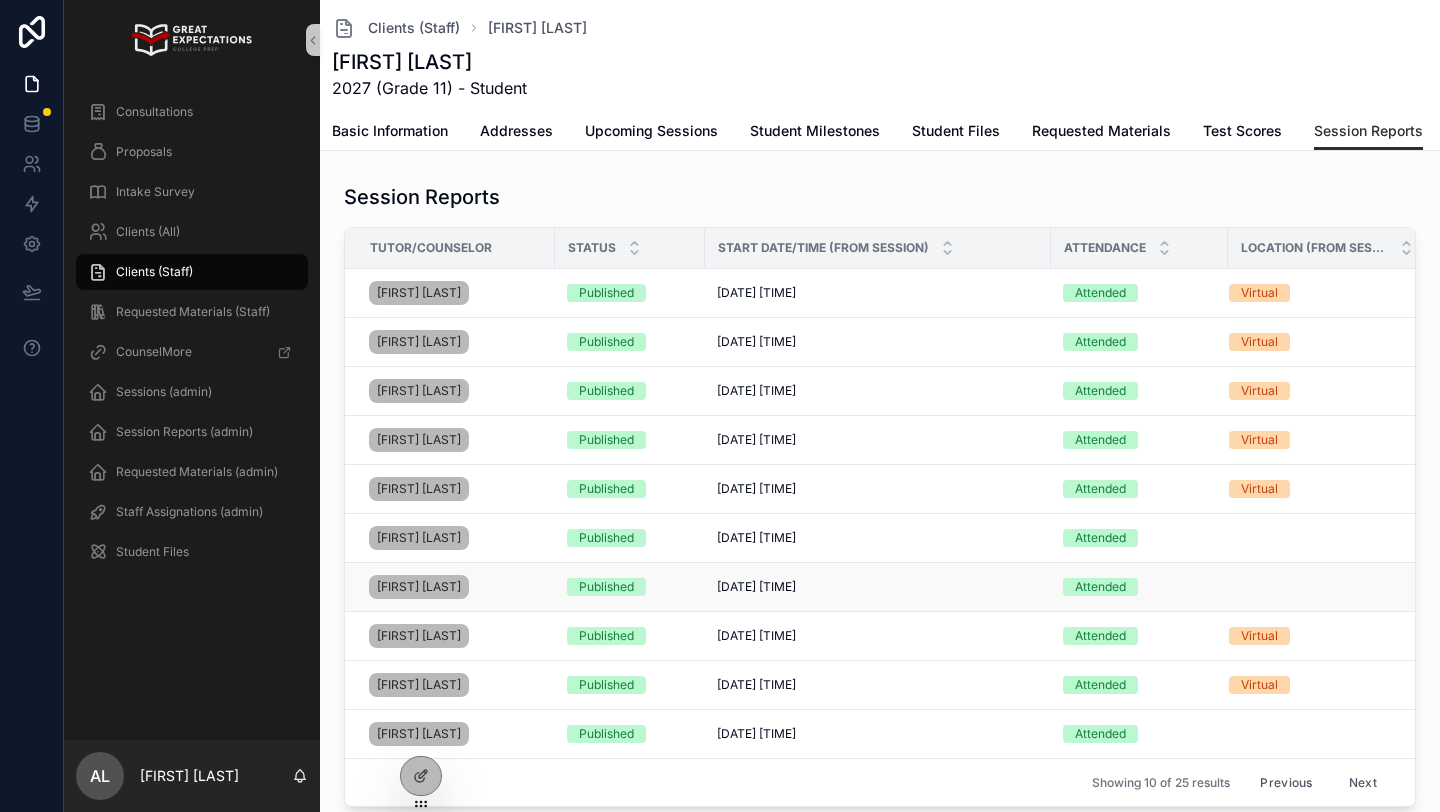 scroll, scrollTop: 199, scrollLeft: 0, axis: vertical 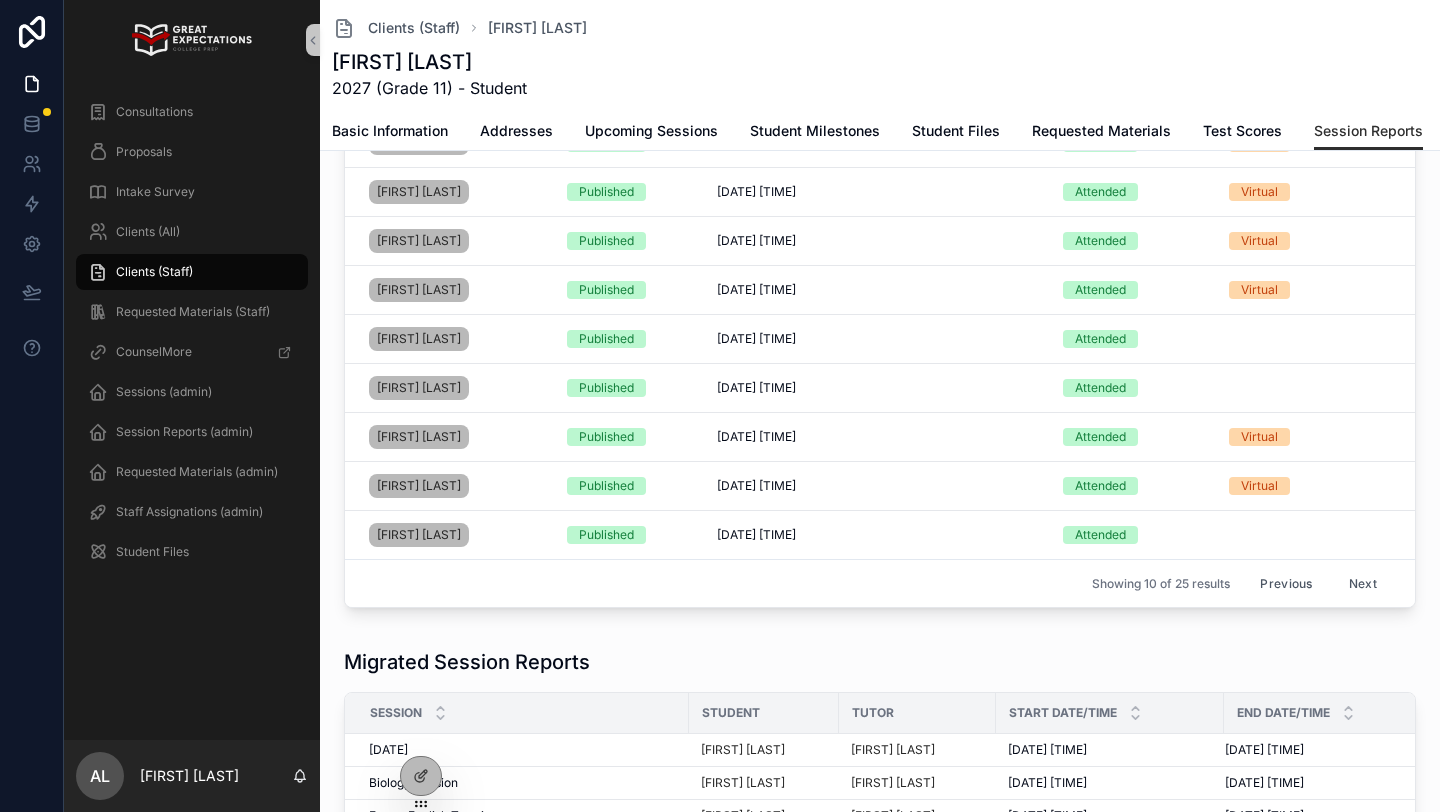 click on "Next" at bounding box center [1363, 583] 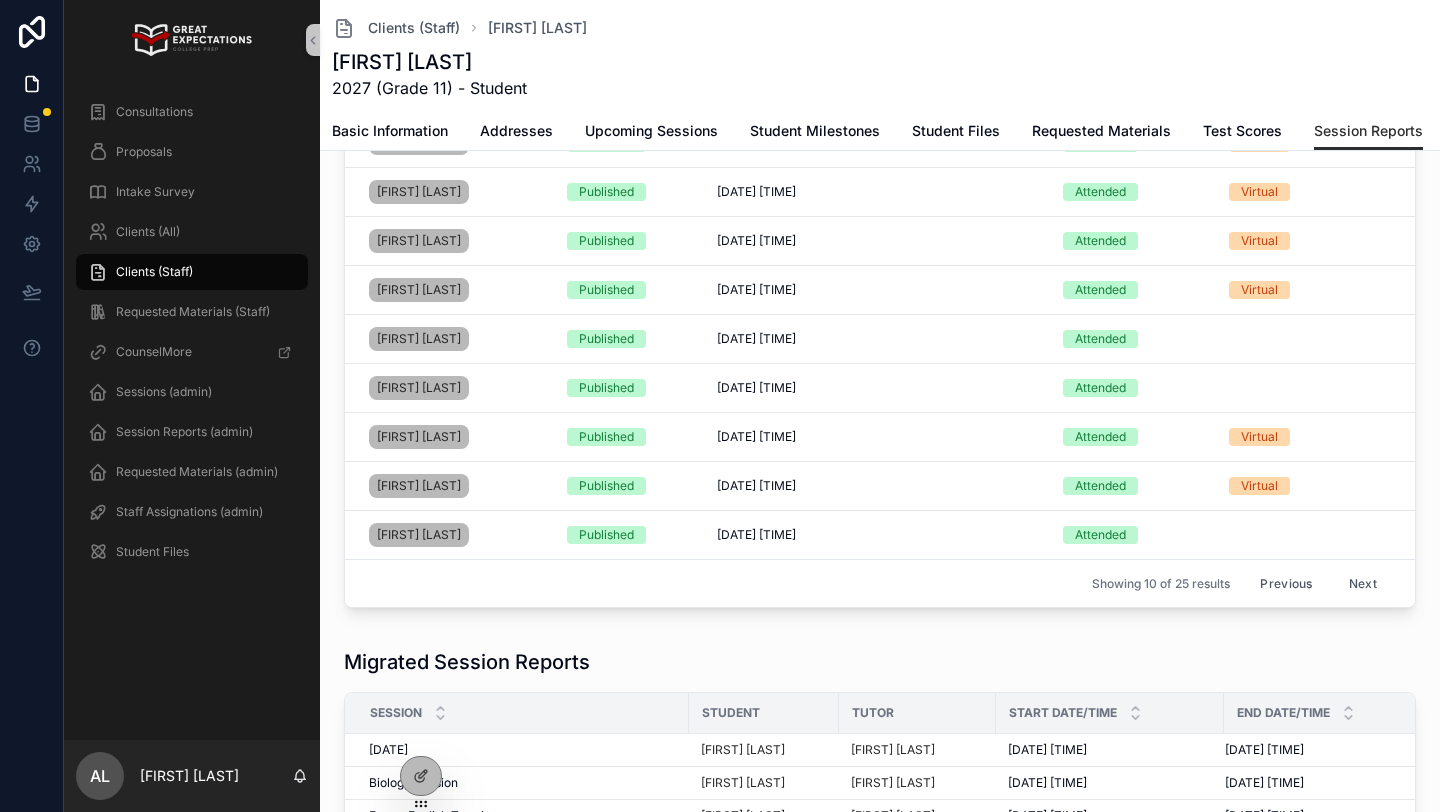 click on "Next" at bounding box center (1363, 583) 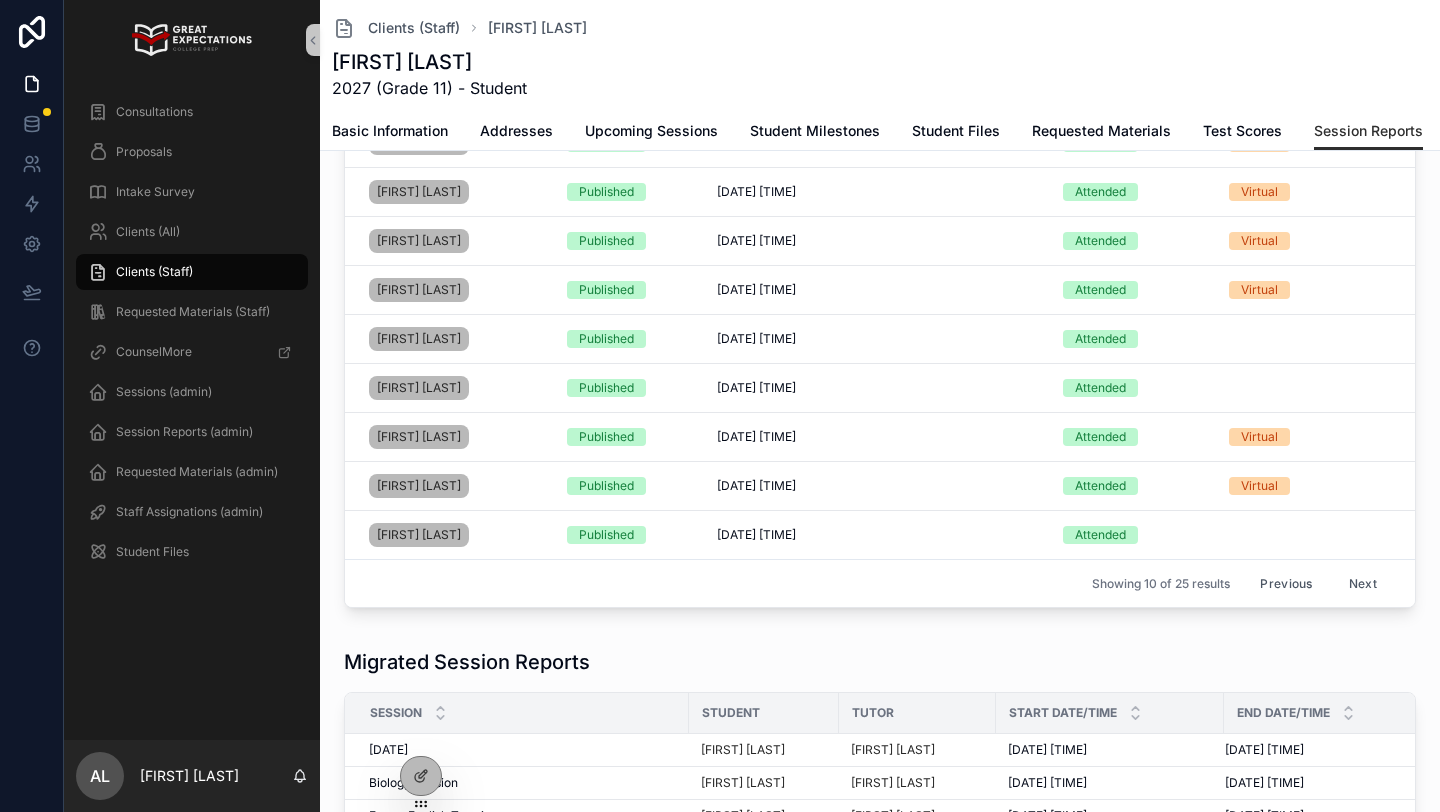 click on "Next" at bounding box center [1363, 583] 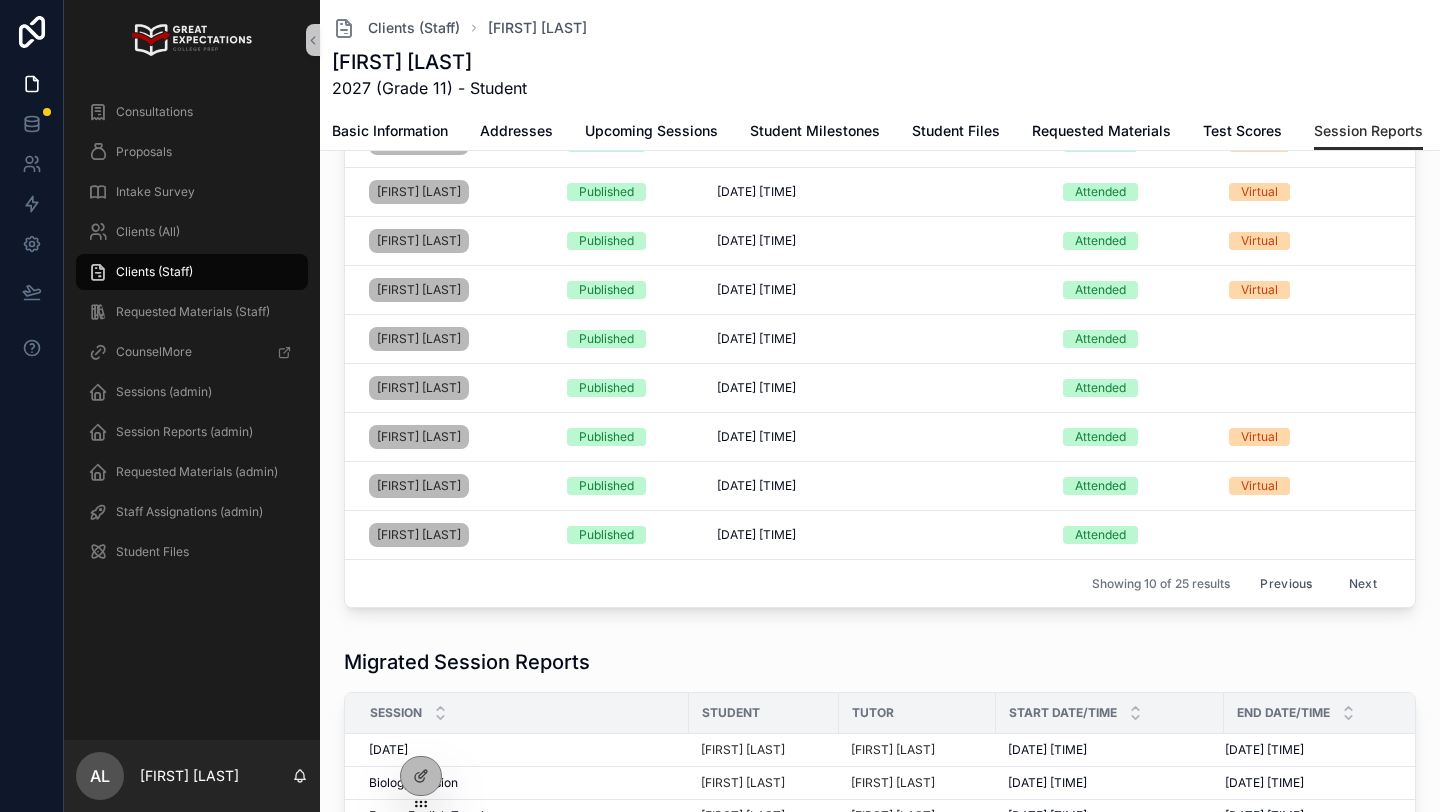 click on "Next" at bounding box center [1363, 583] 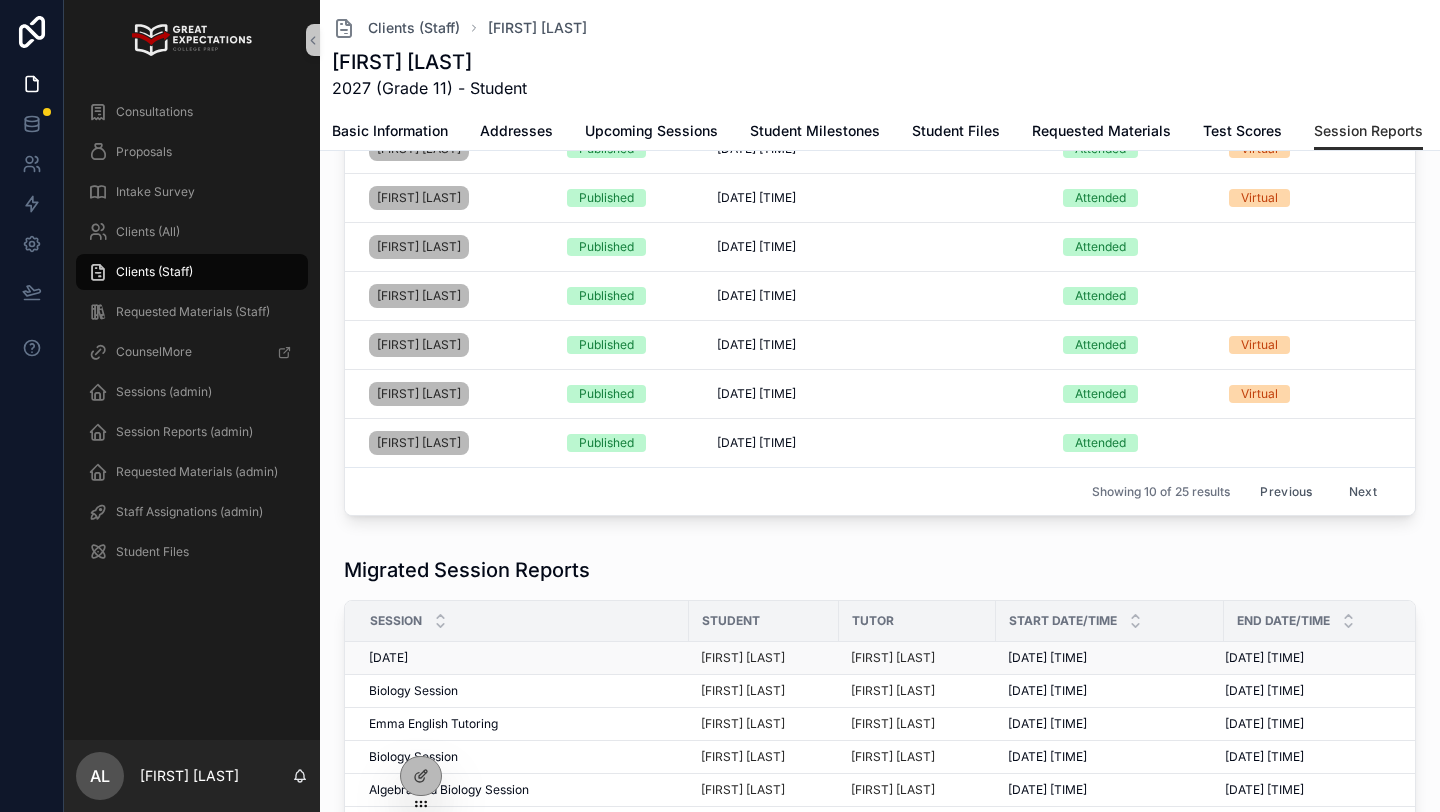 scroll, scrollTop: 0, scrollLeft: 0, axis: both 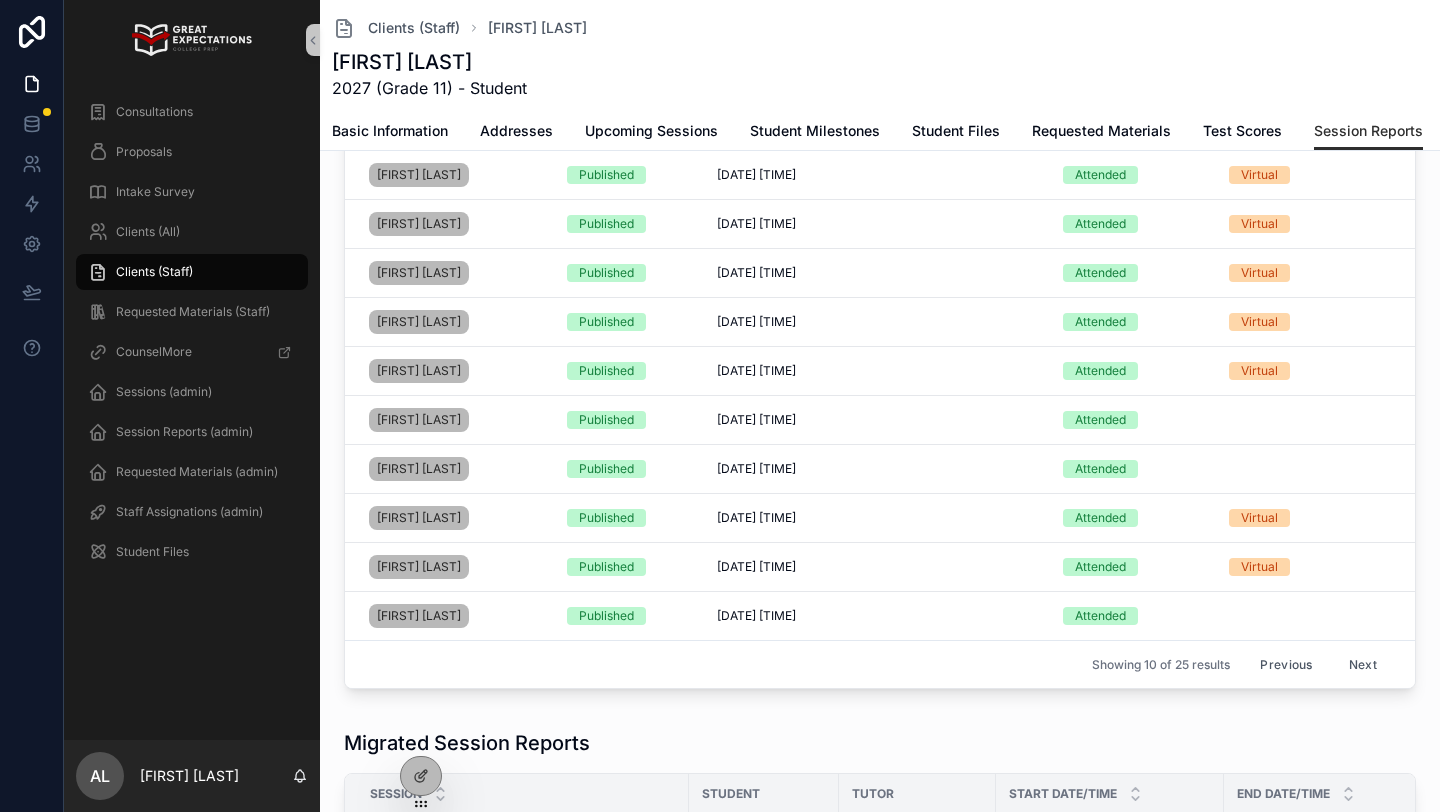 click on "Next" at bounding box center [1363, 664] 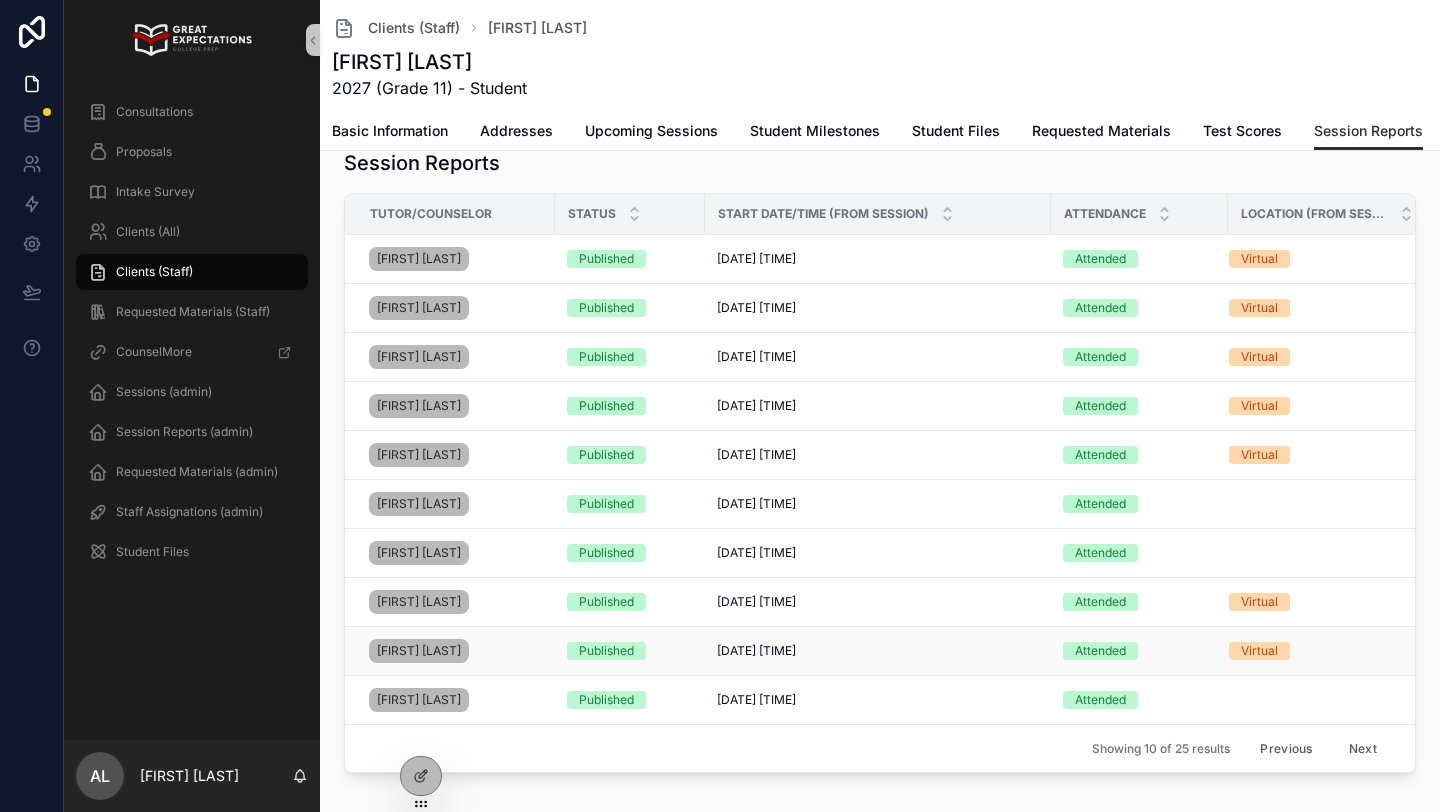 scroll, scrollTop: 0, scrollLeft: 0, axis: both 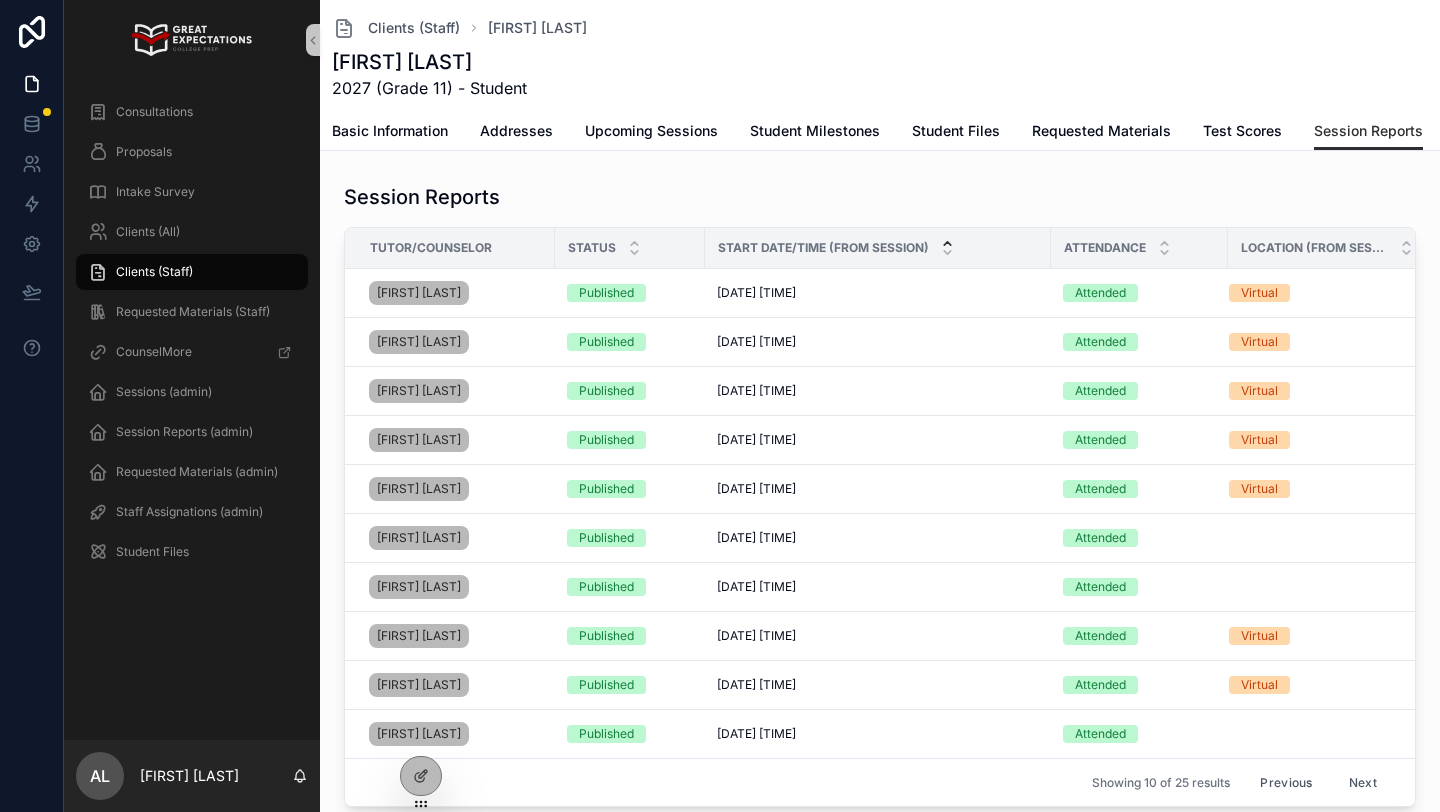click 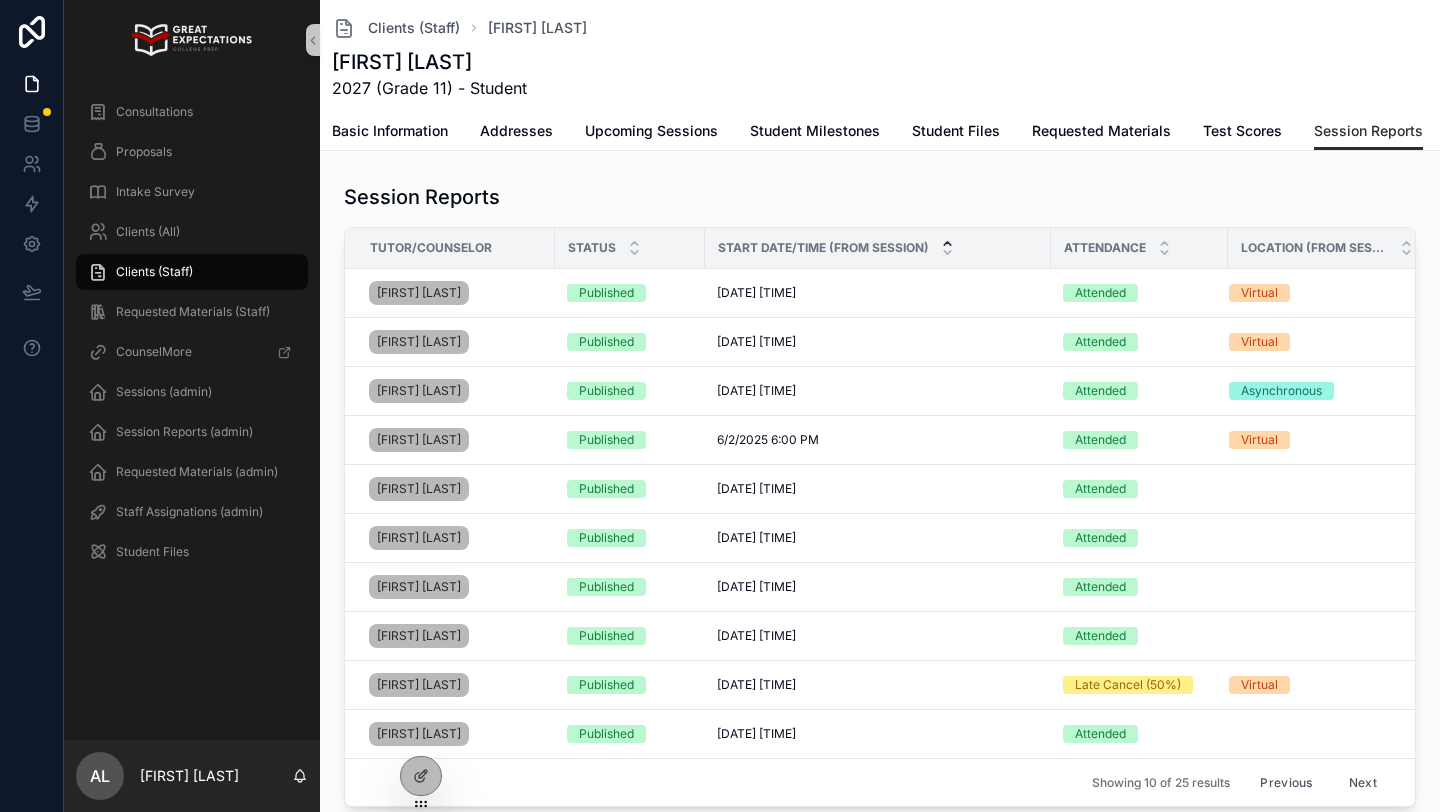 click 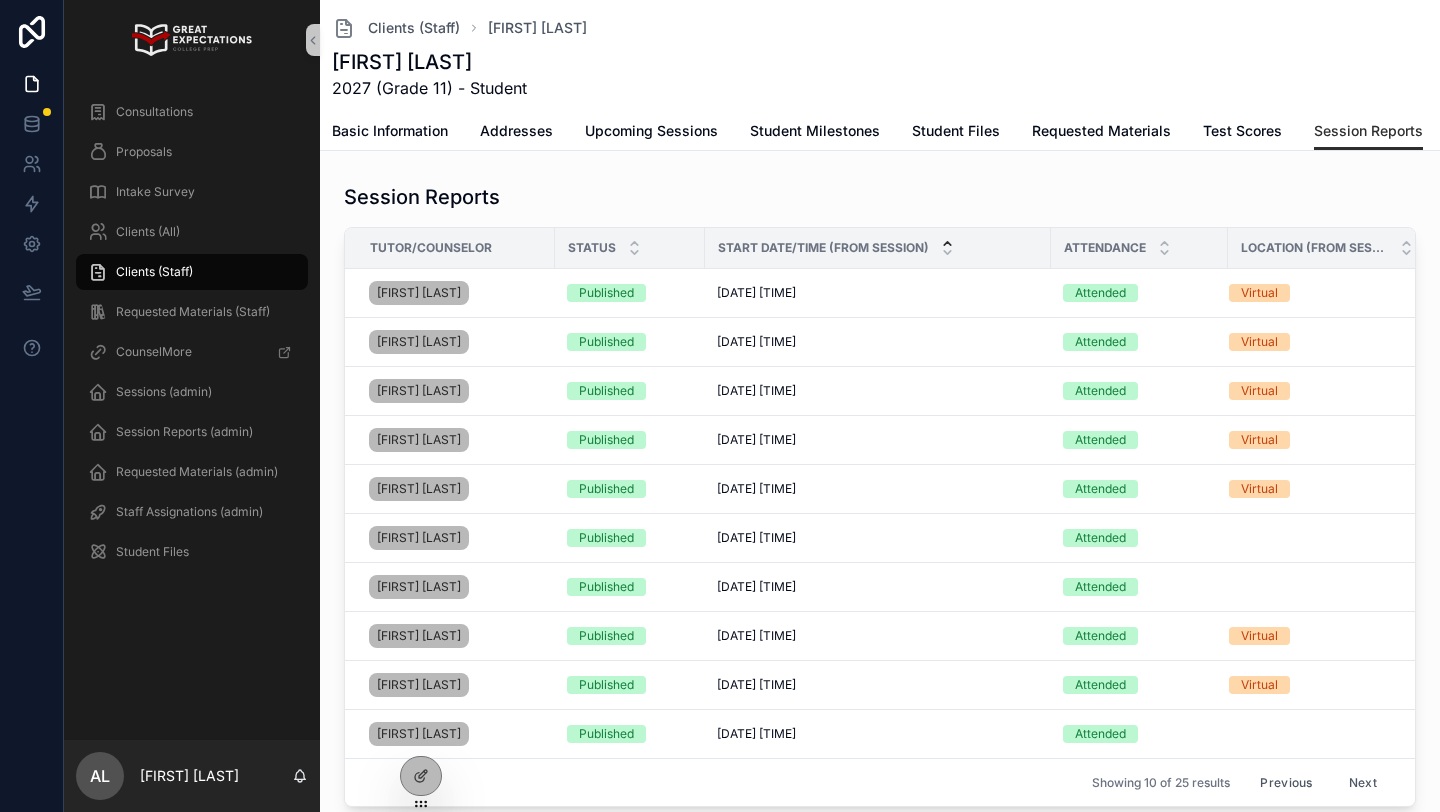 click 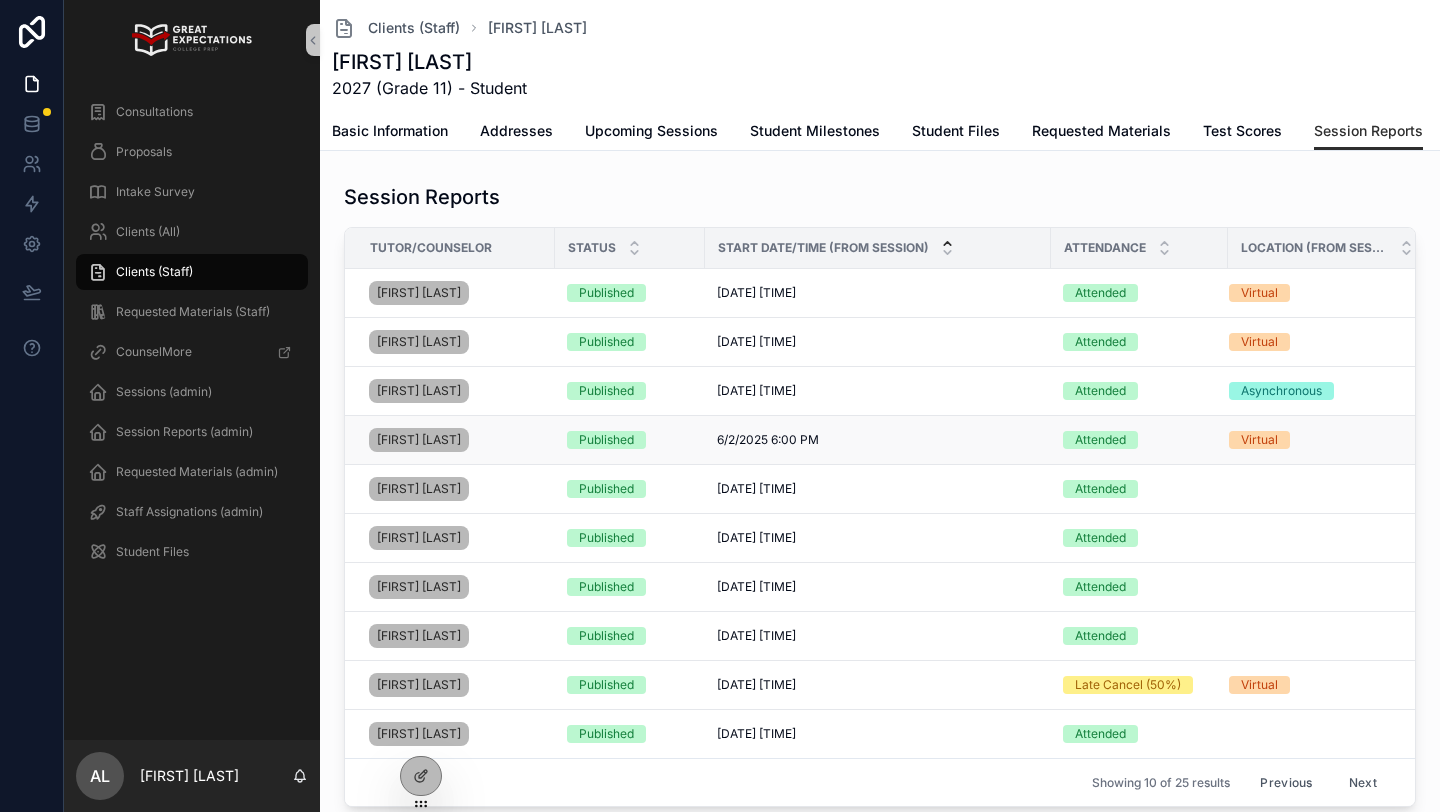 click on "[FIRST] [LAST]" at bounding box center (456, 440) 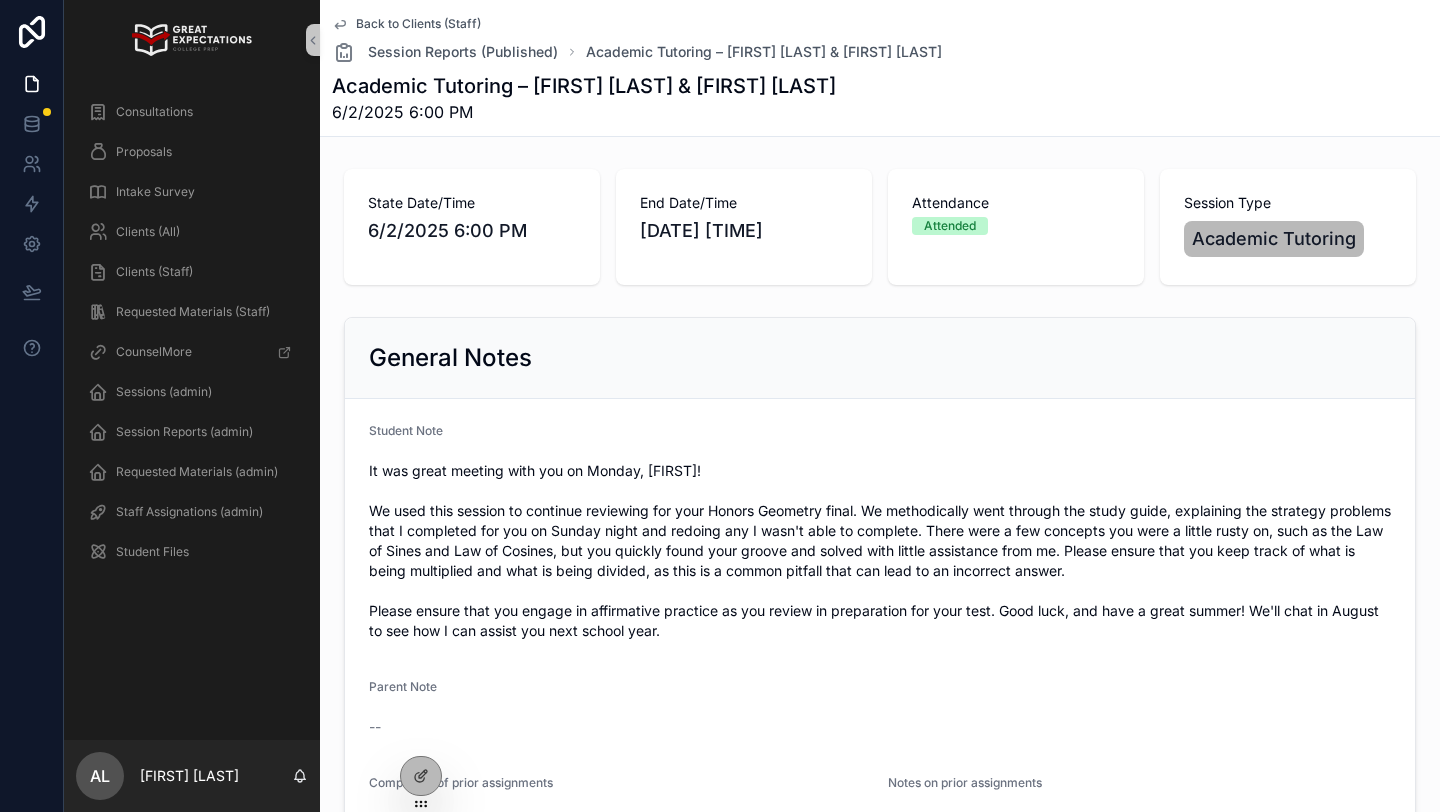 click on "Back to Clients (Staff)" at bounding box center [418, 24] 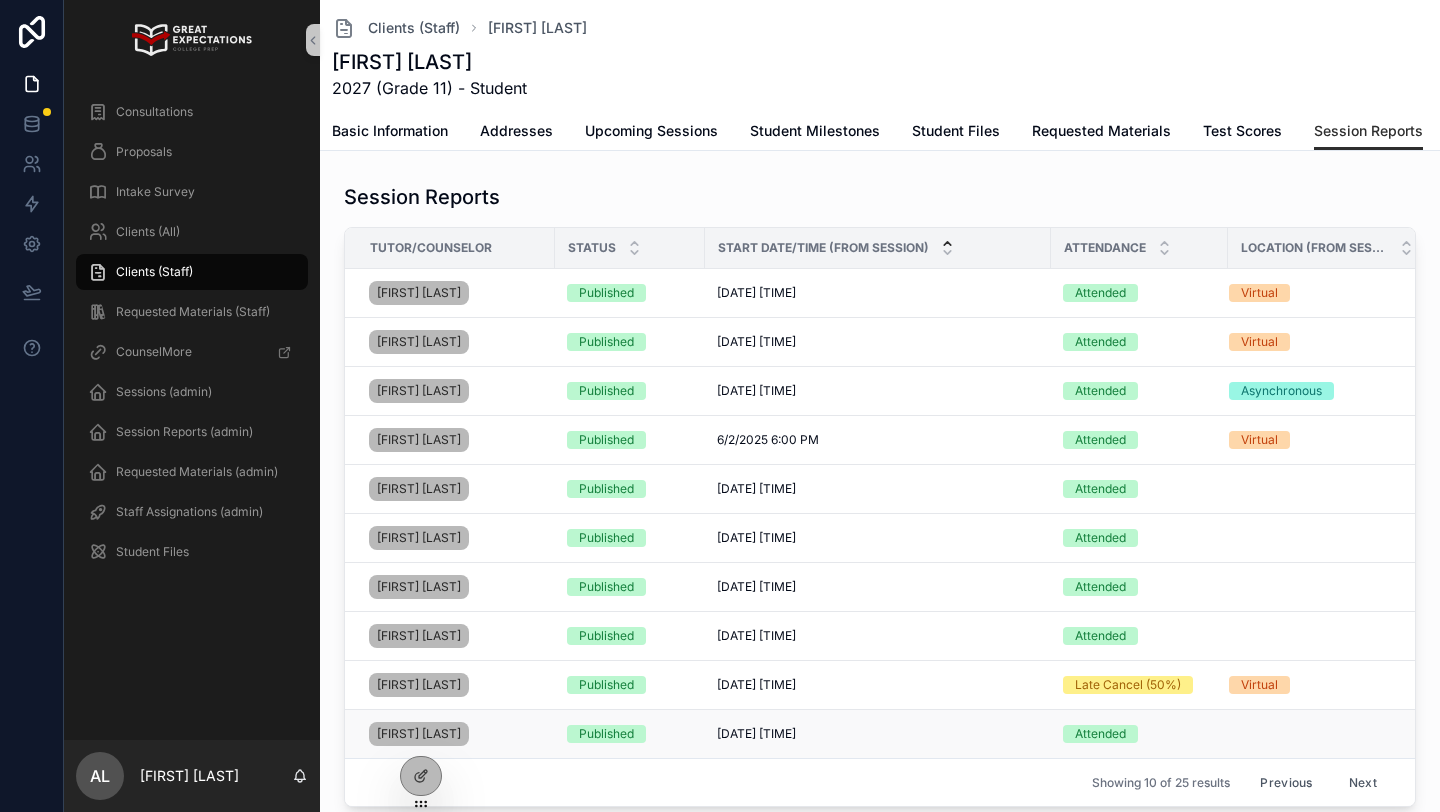 click on "Bradley Furgerson" at bounding box center (456, 734) 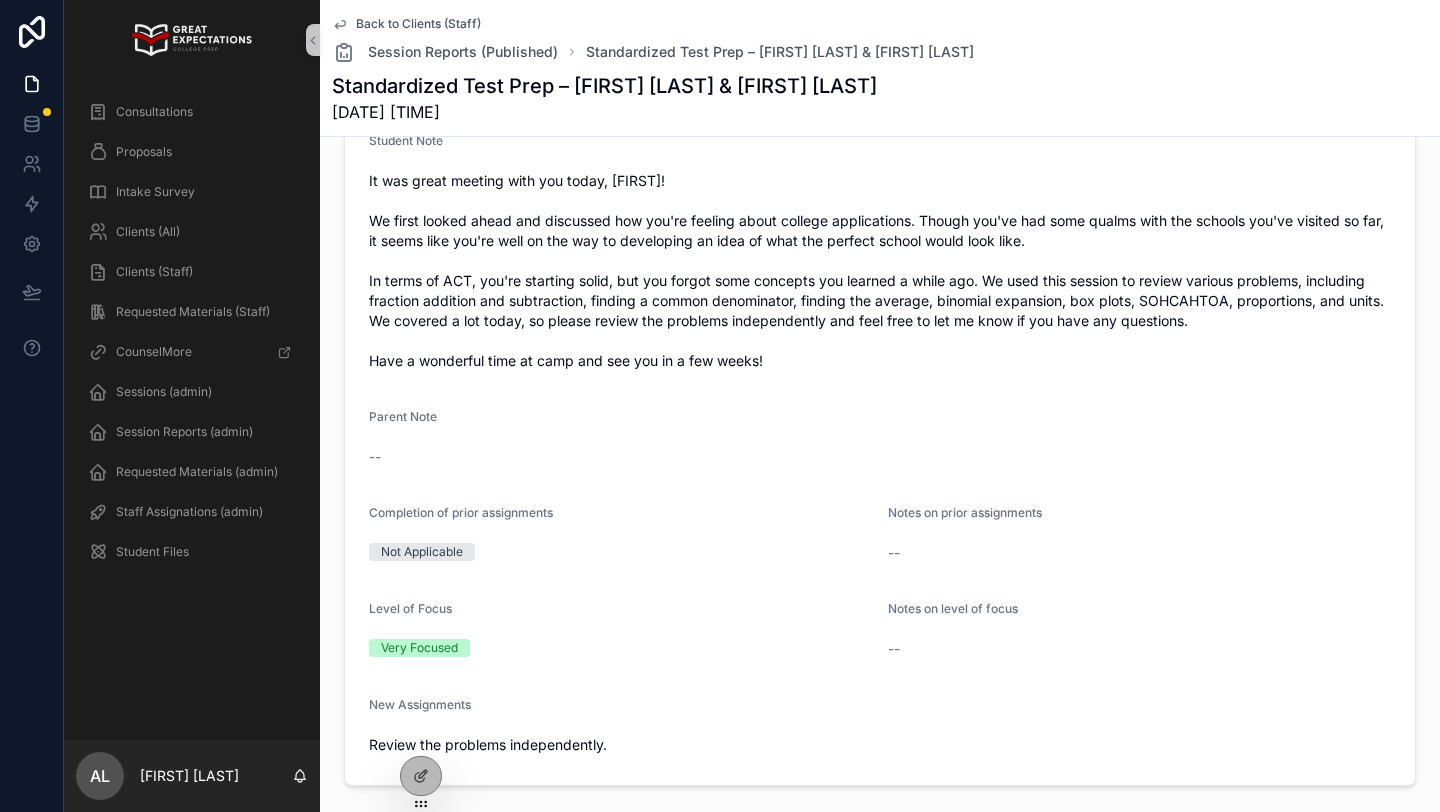 scroll, scrollTop: 0, scrollLeft: 0, axis: both 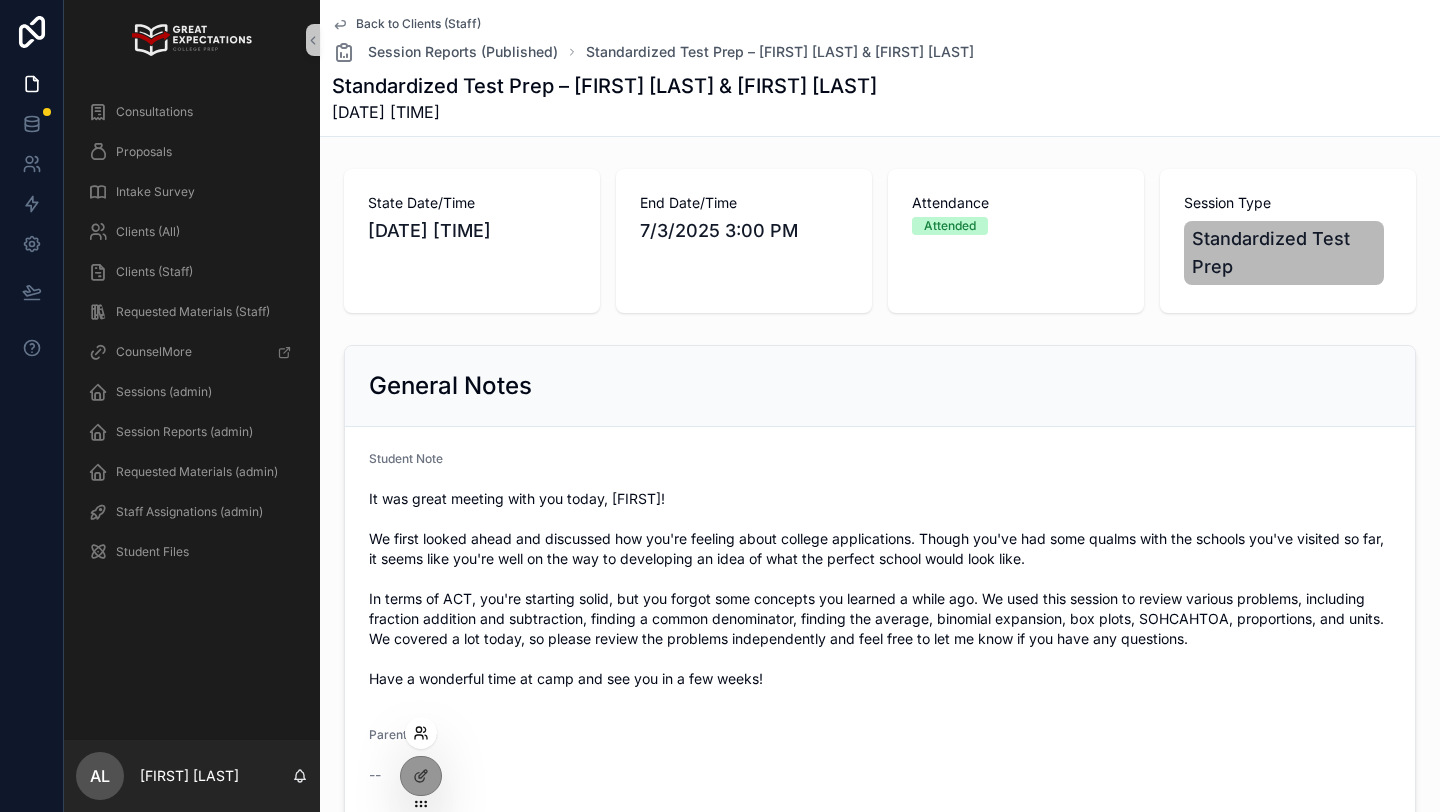 click 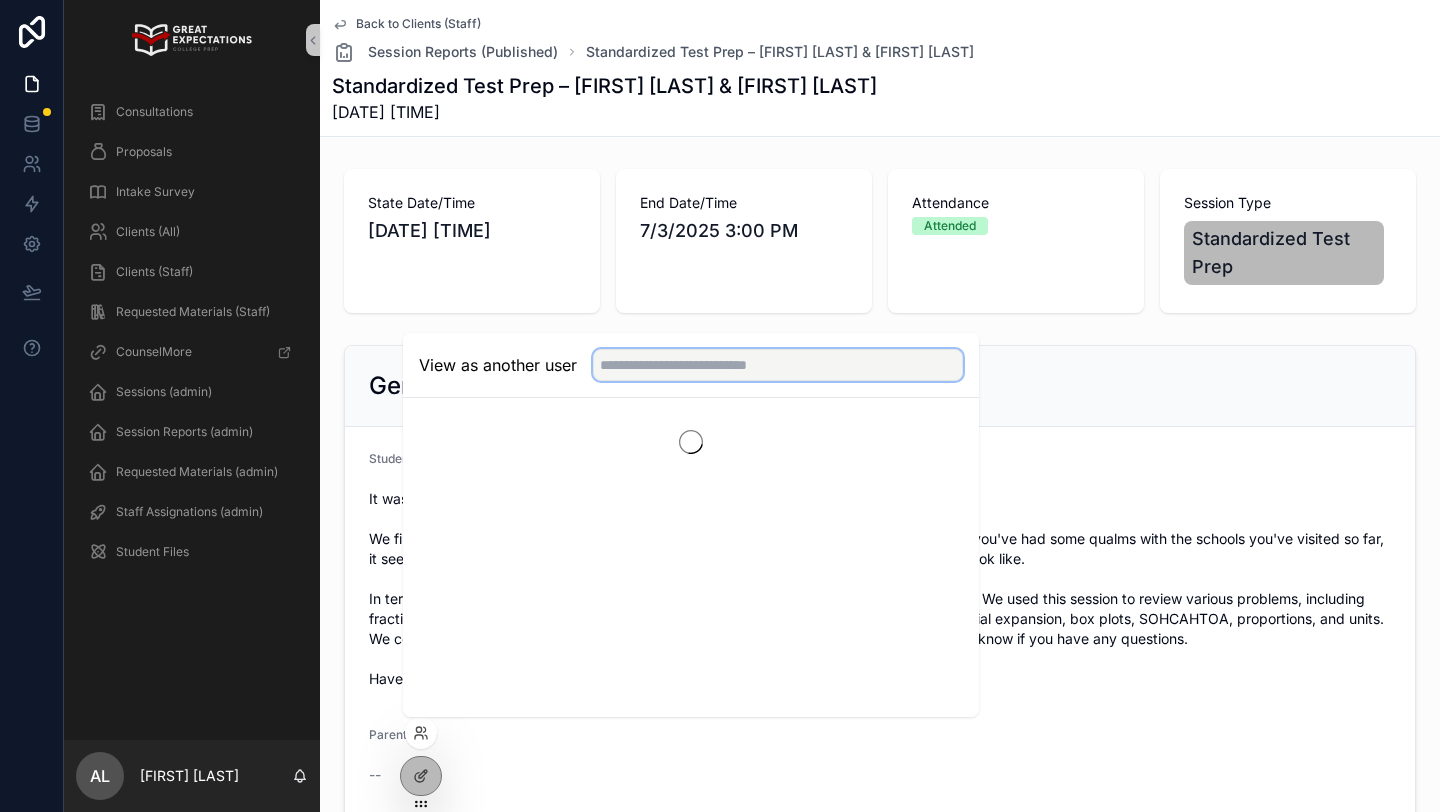 click at bounding box center (778, 365) 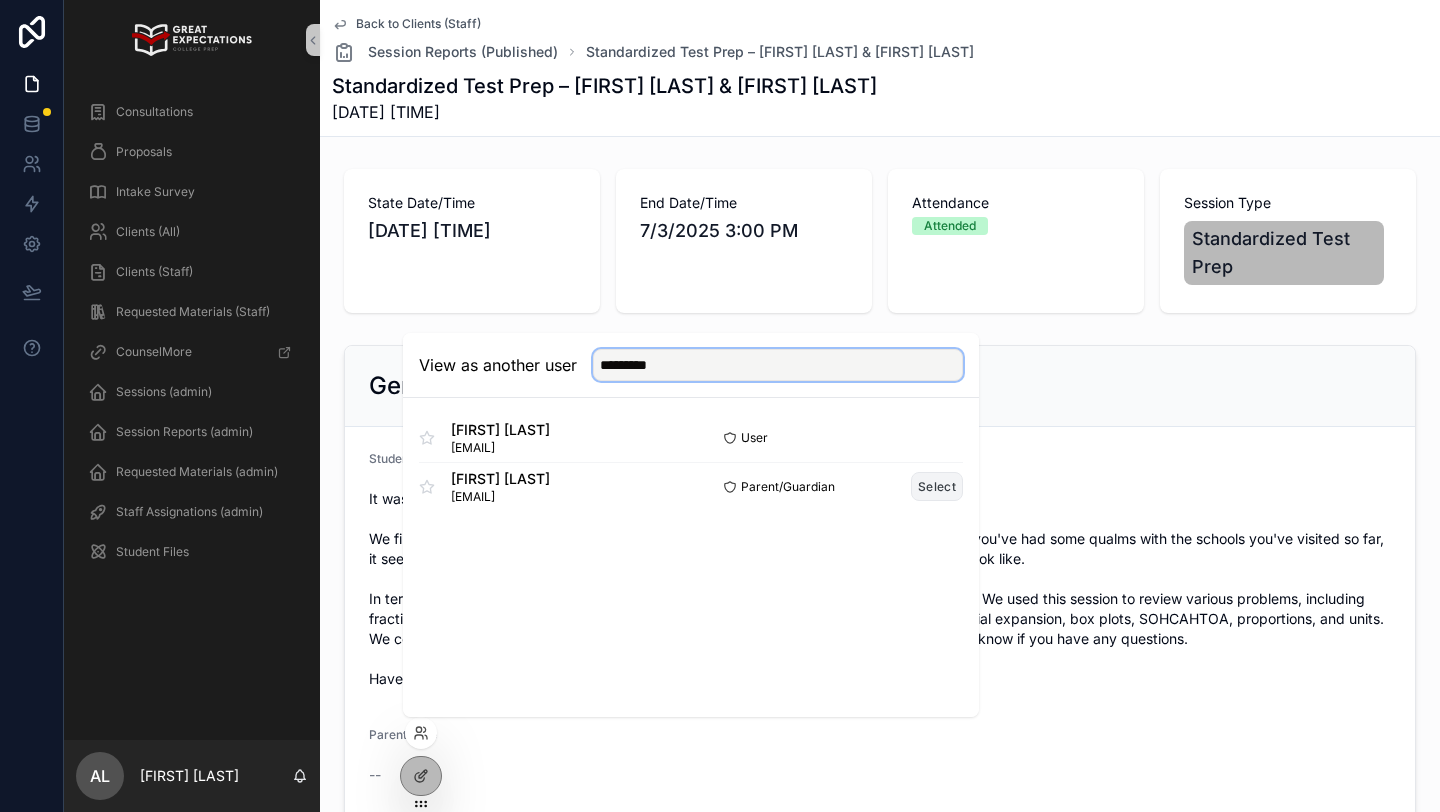 type on "*********" 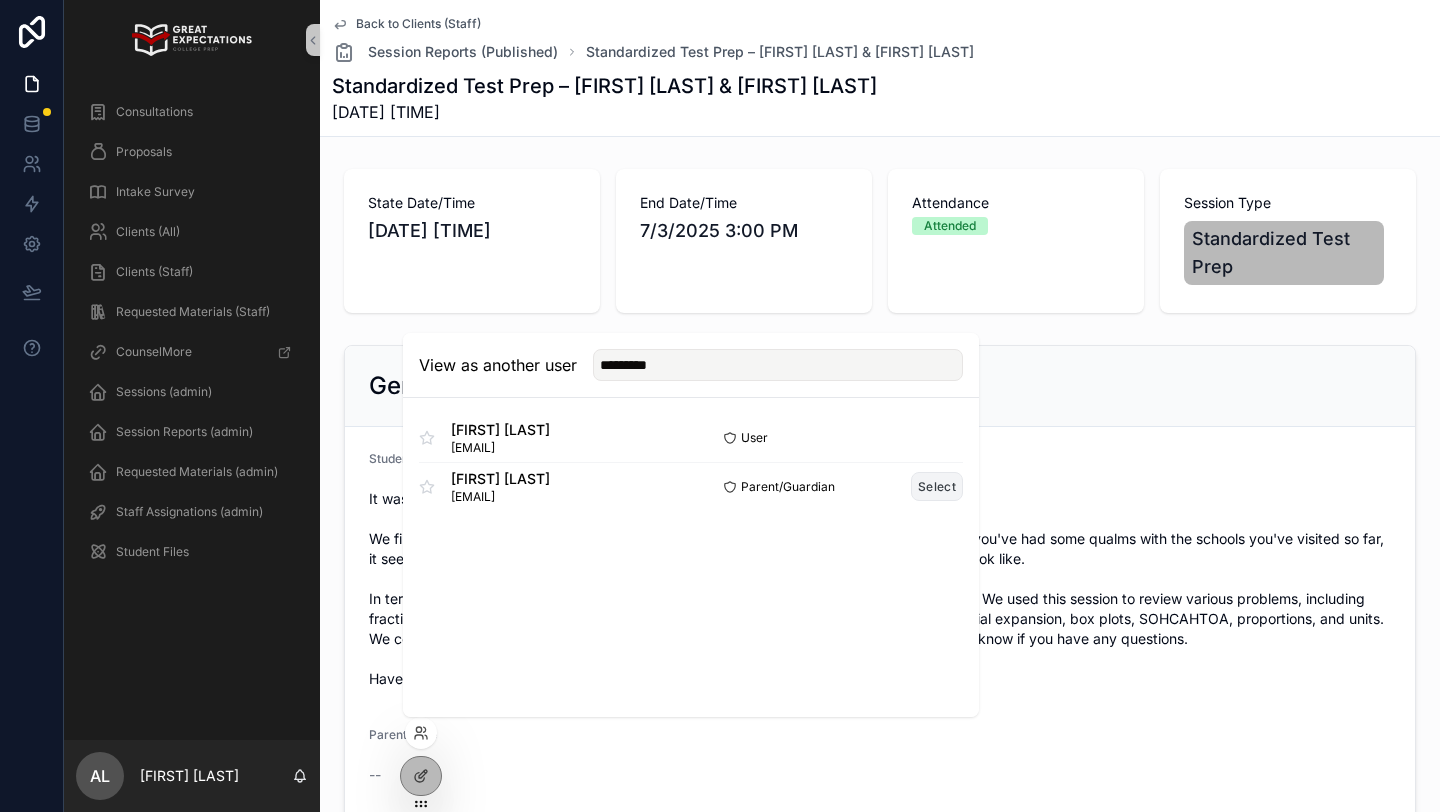 click on "Select" at bounding box center [937, 486] 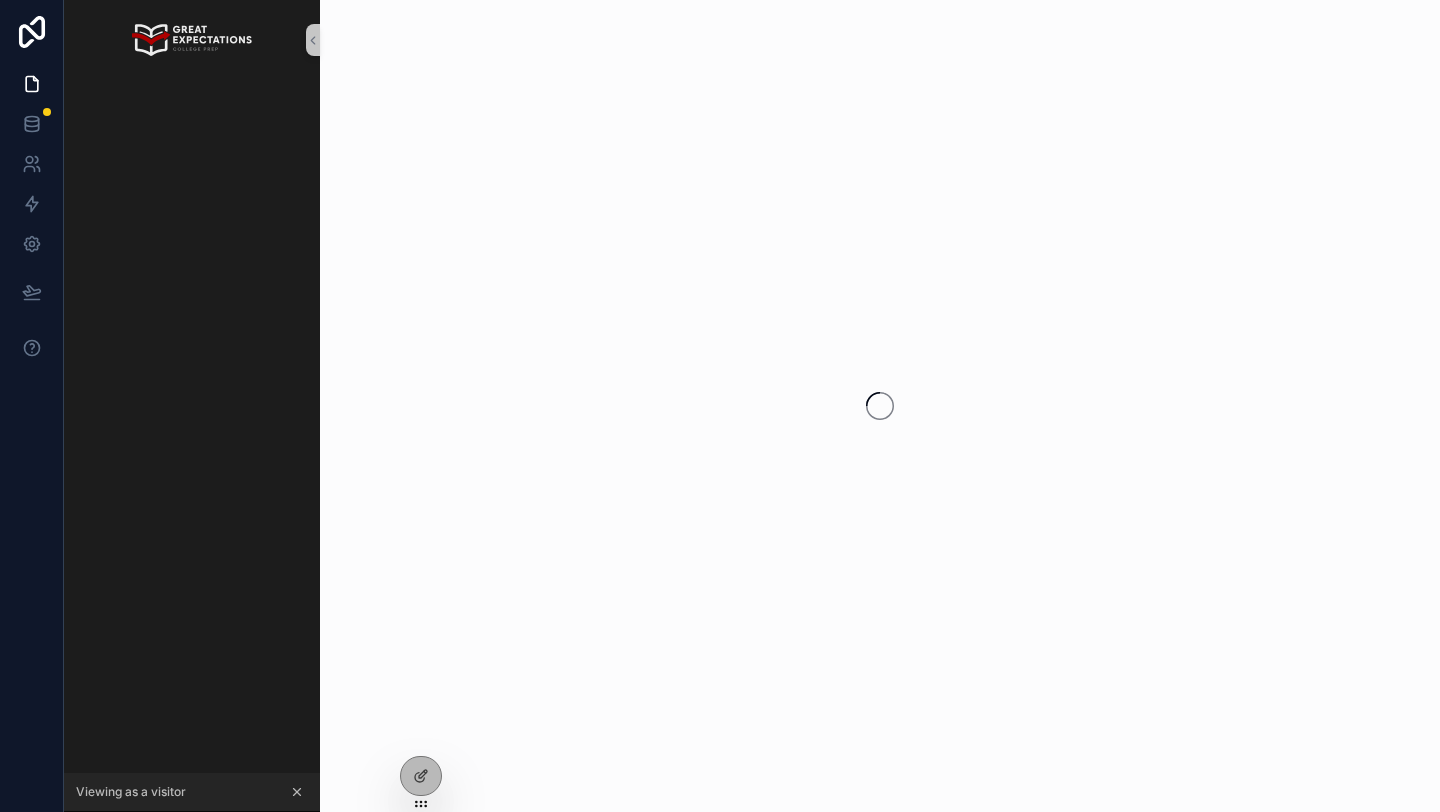 scroll, scrollTop: 0, scrollLeft: 0, axis: both 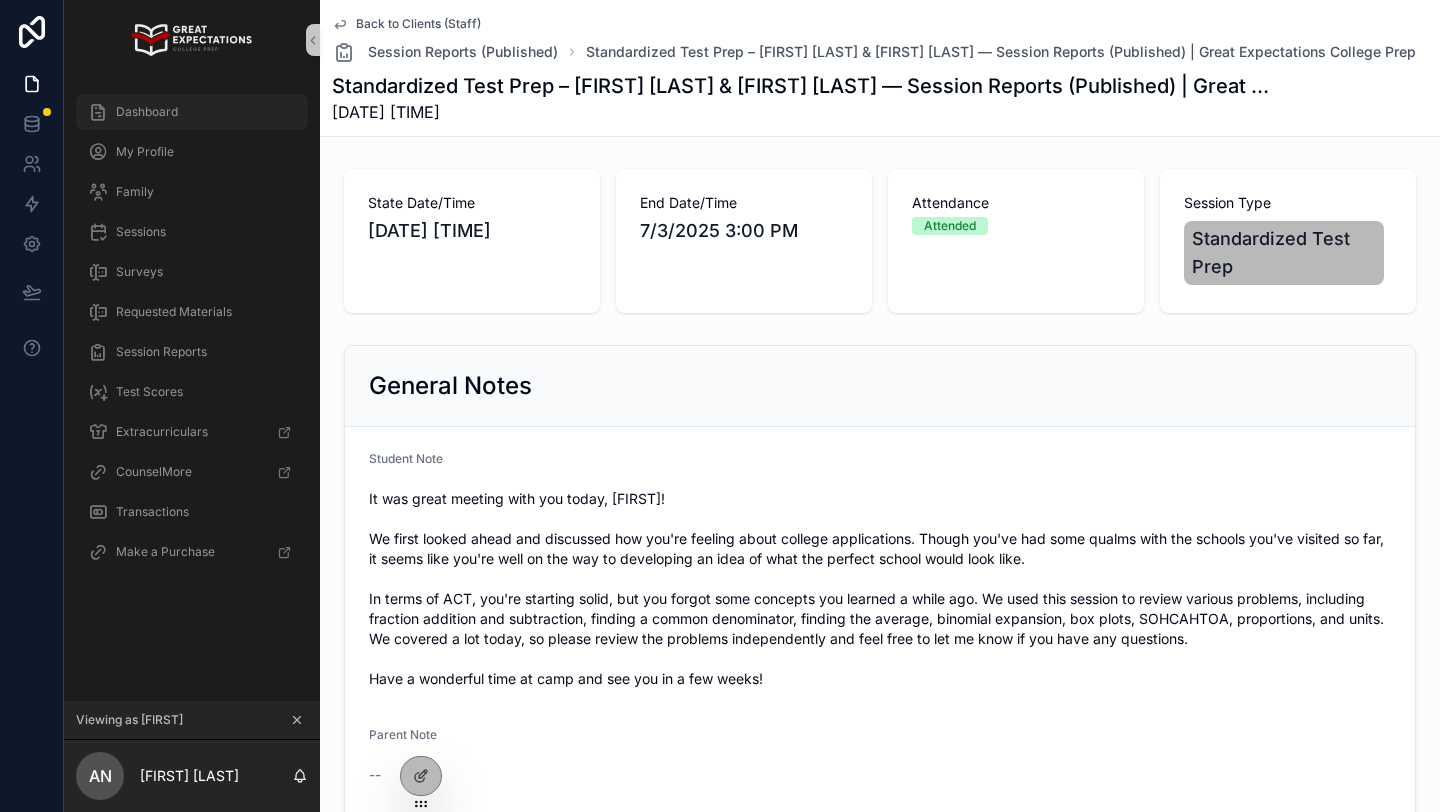 click on "Dashboard" at bounding box center (147, 112) 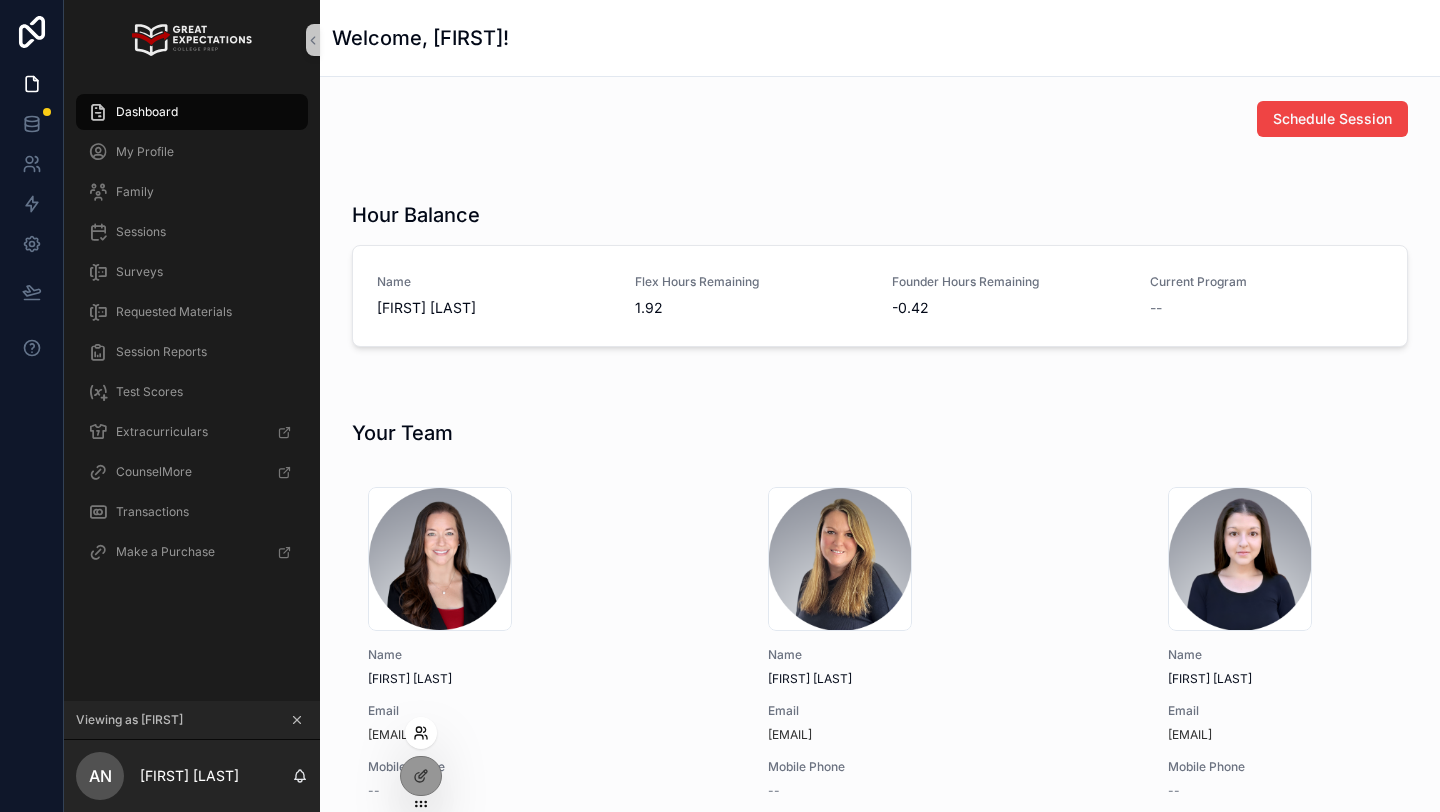 click 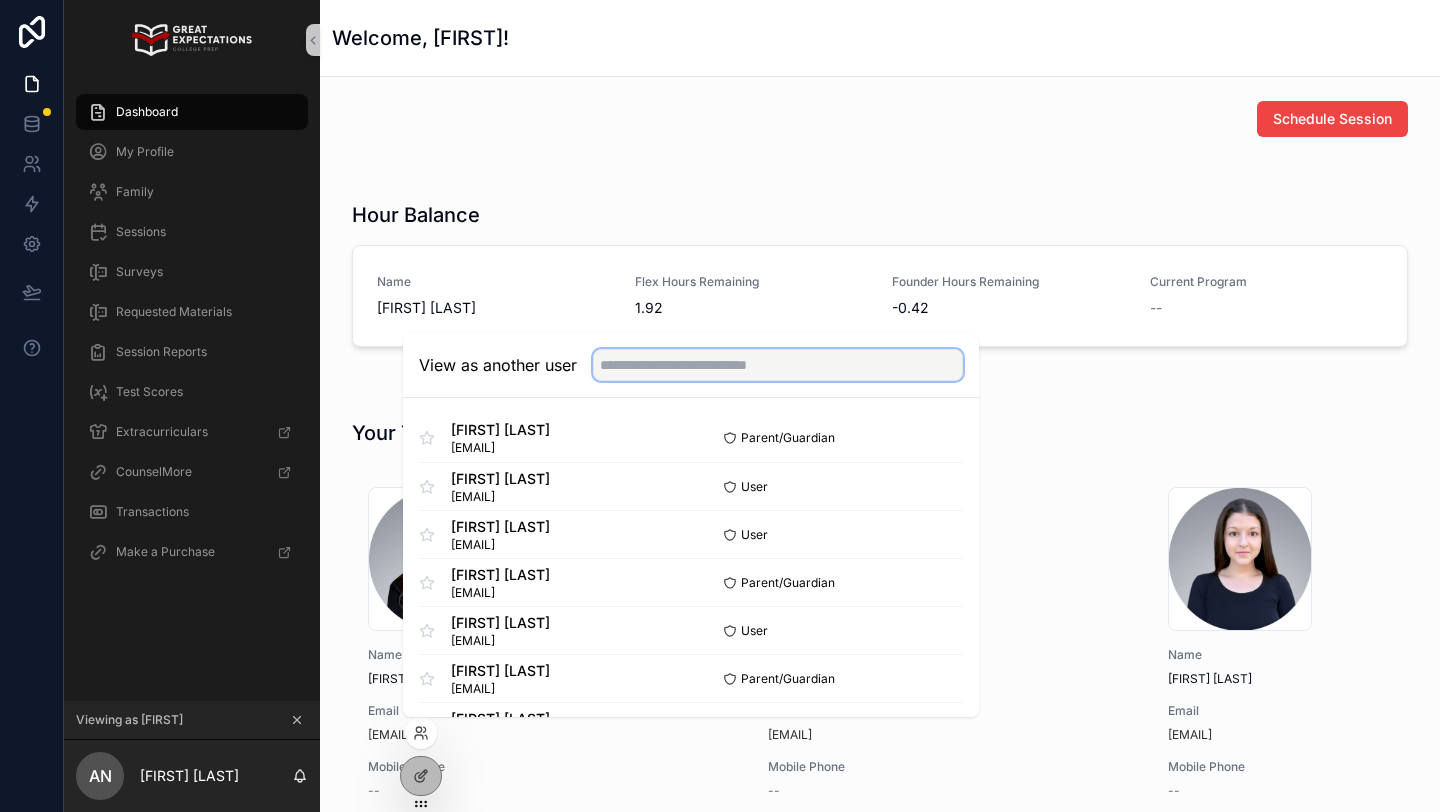 click at bounding box center [778, 365] 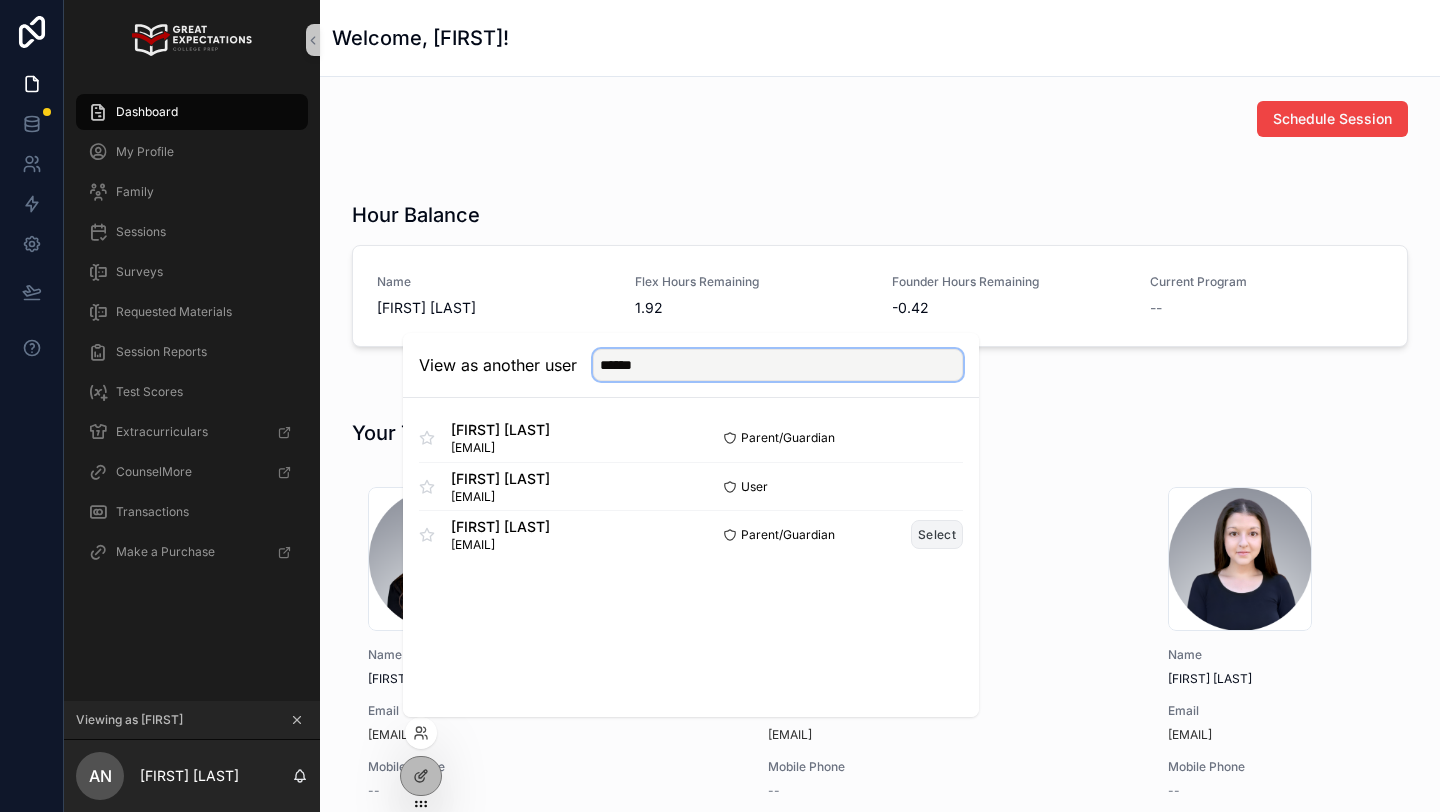 type on "******" 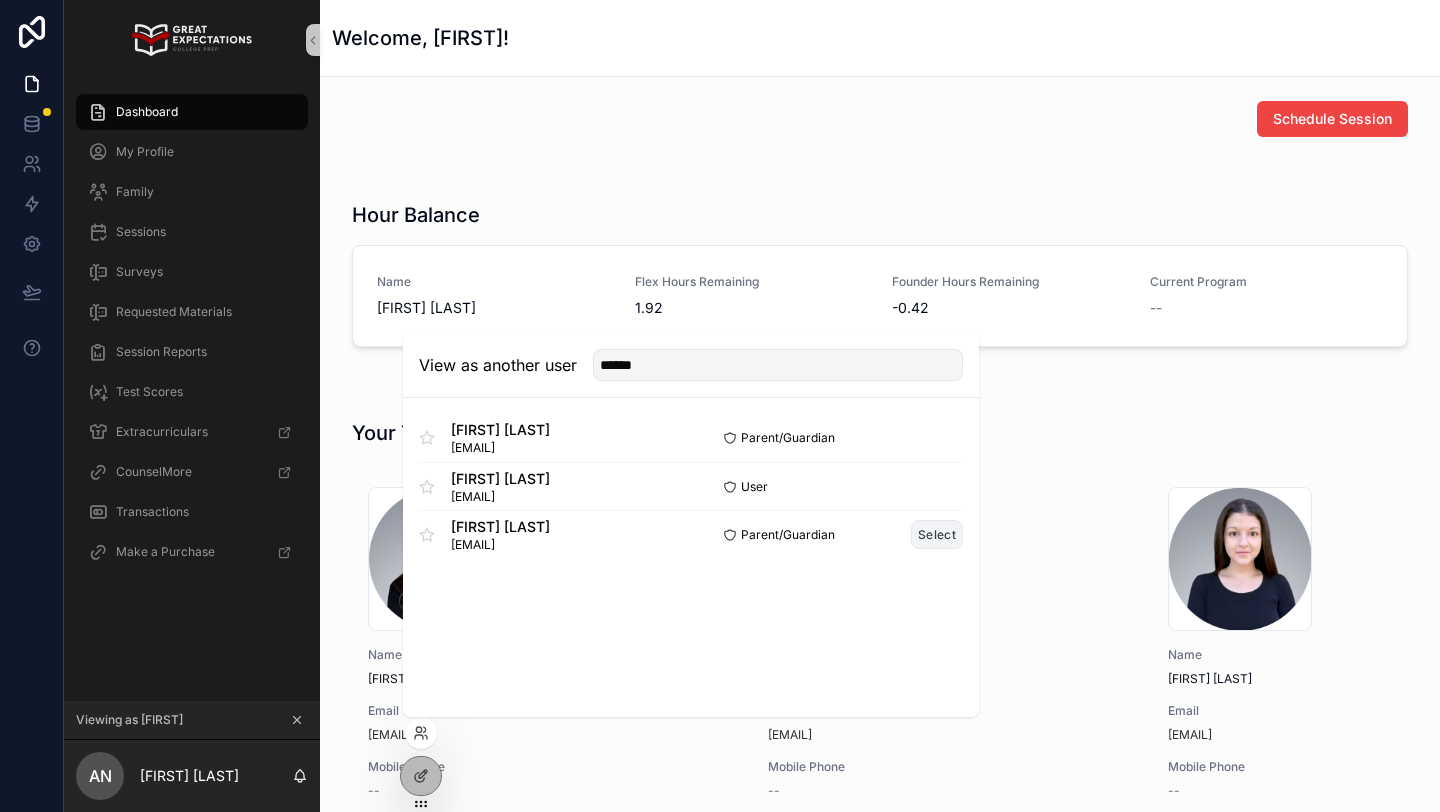 click on "Select" at bounding box center [937, 534] 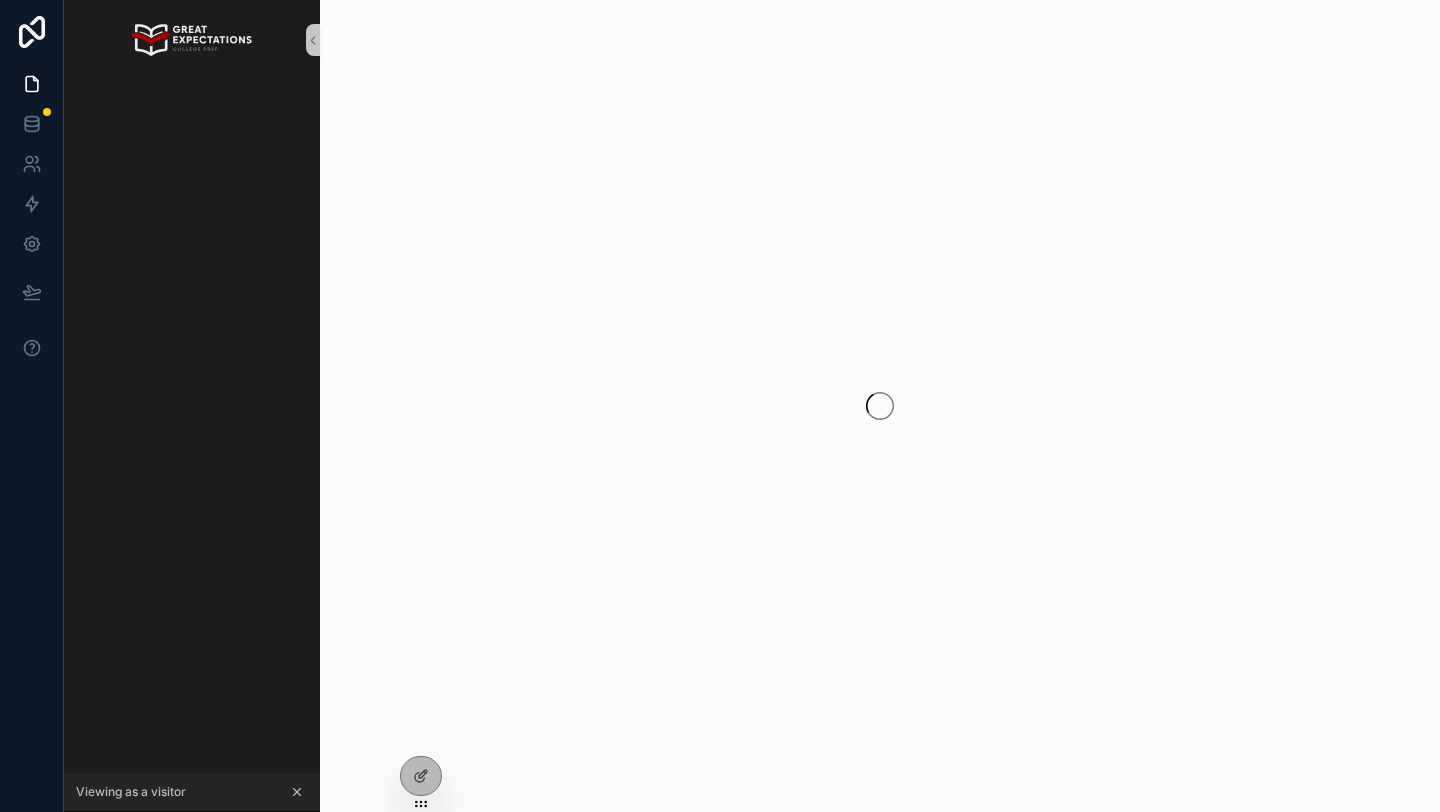 scroll, scrollTop: 0, scrollLeft: 0, axis: both 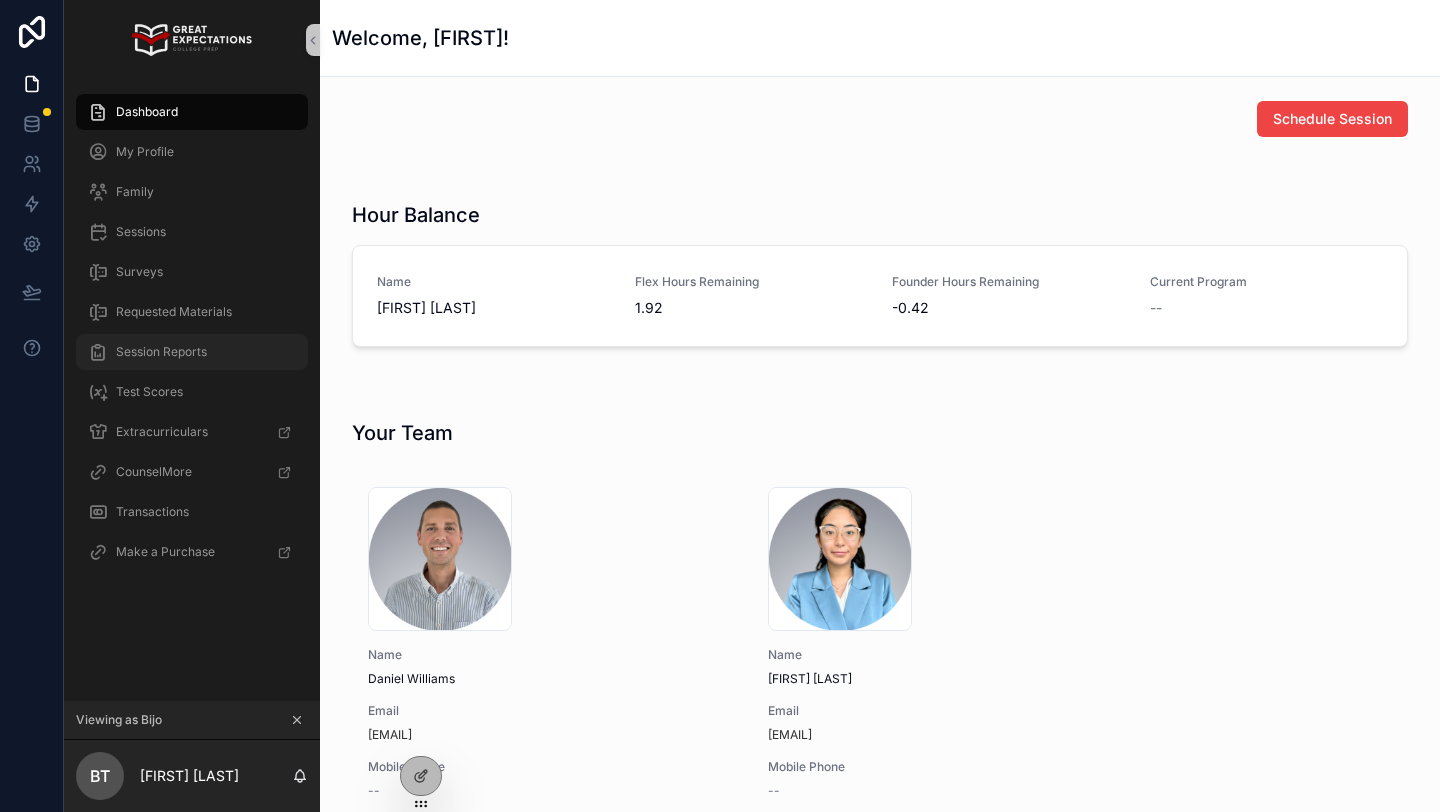 click on "Session Reports" at bounding box center [161, 352] 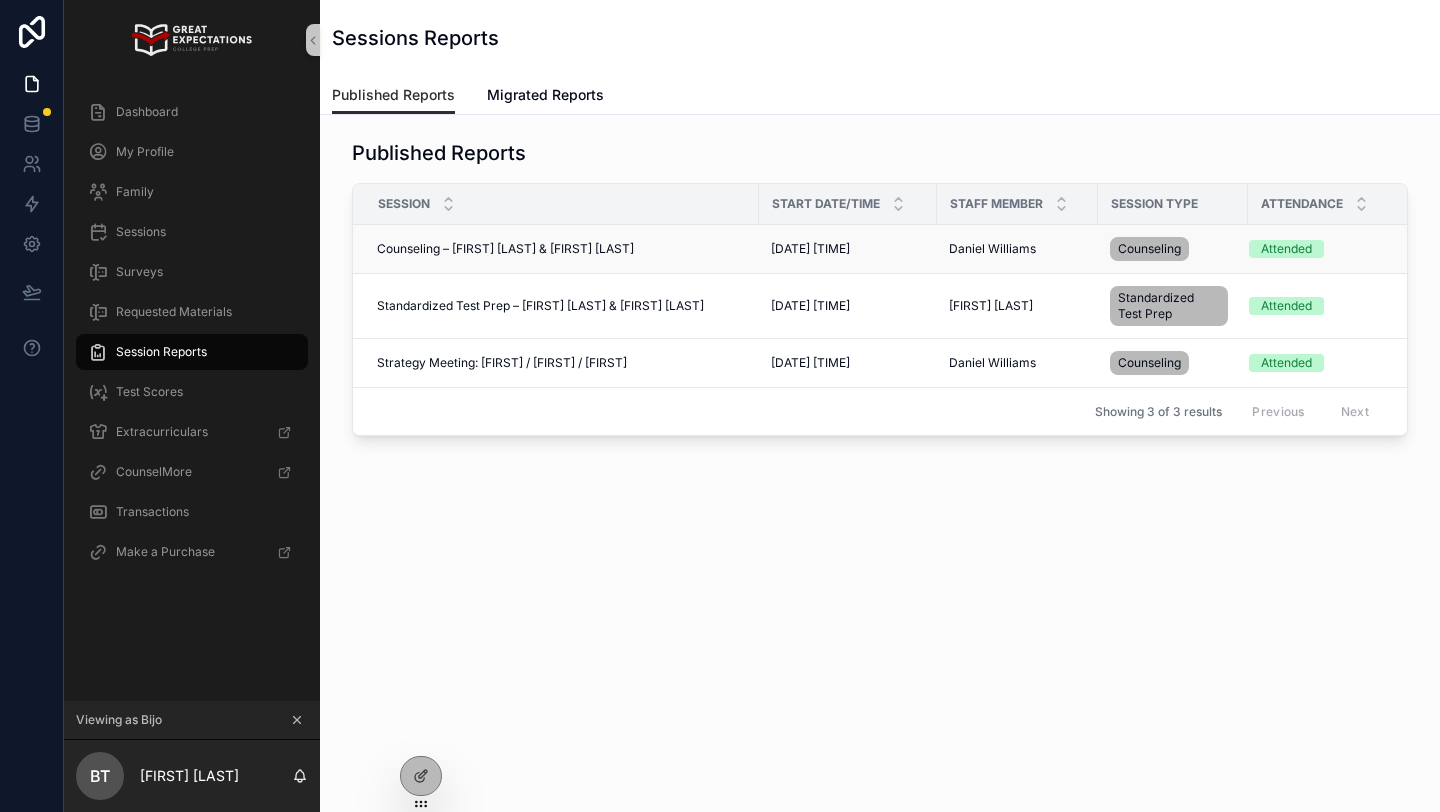 click on "Counseling – [FIRST] [LAST] & [FIRST] [LAST]" at bounding box center [505, 249] 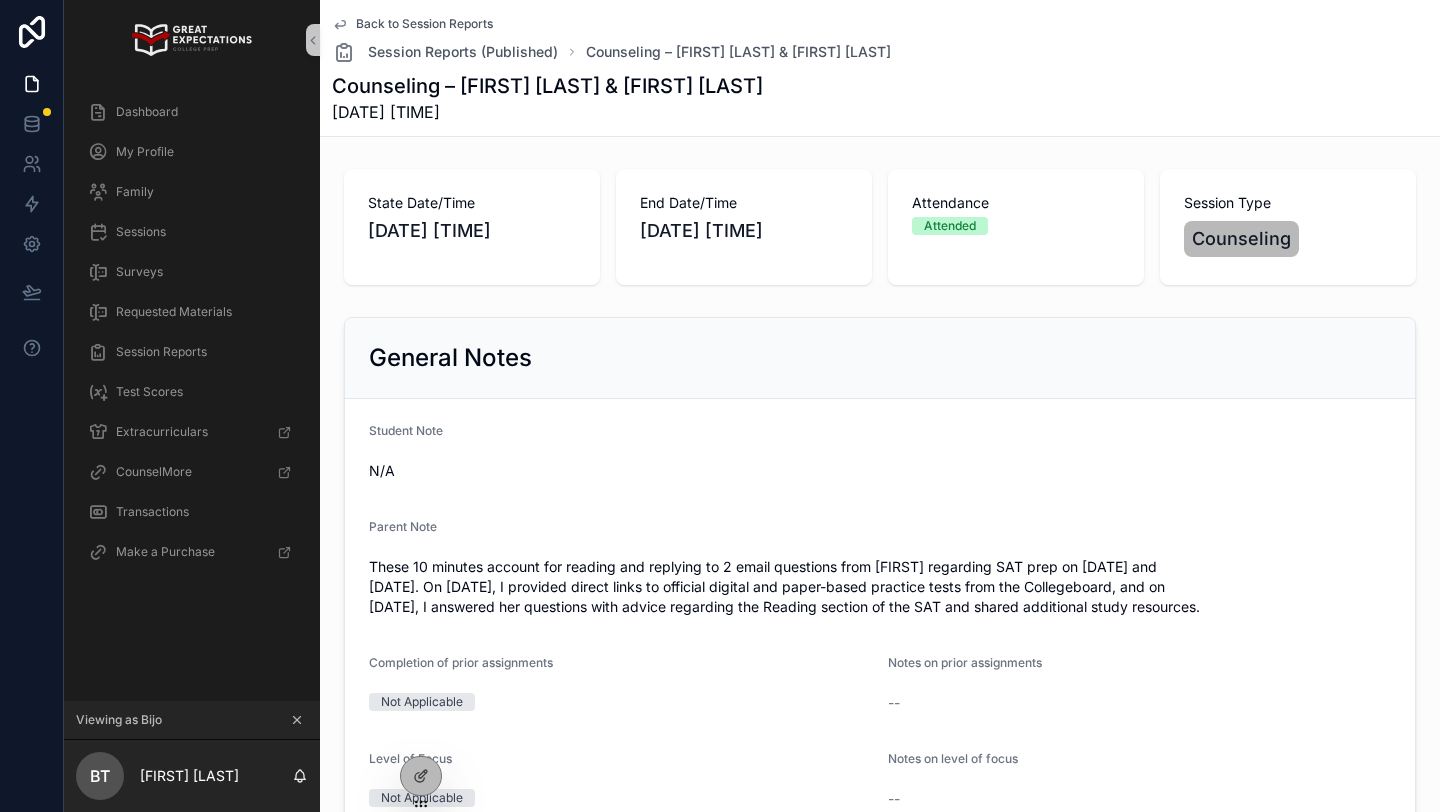 click on "Back to Session Reports" at bounding box center [424, 24] 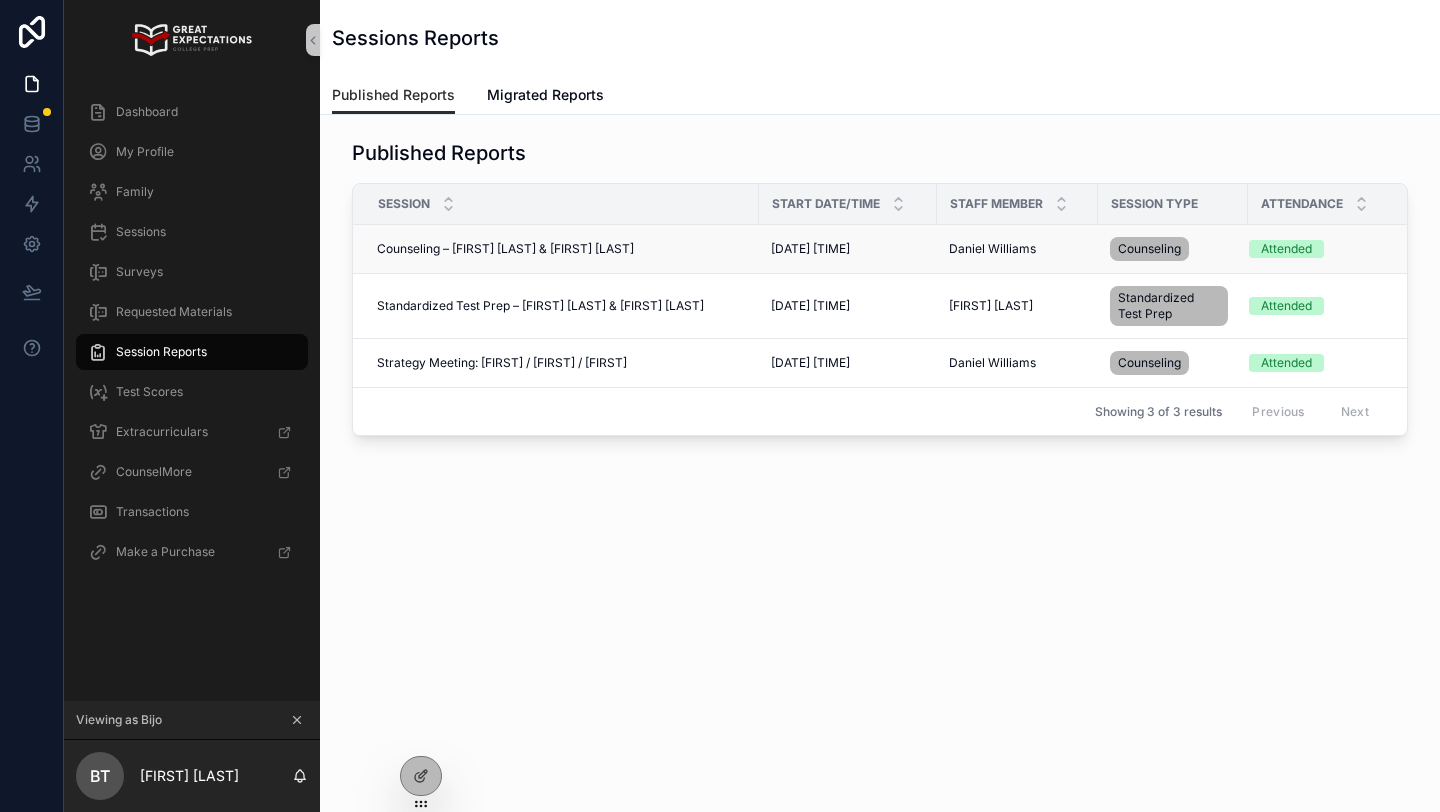 click on "Counseling – [FIRST] [LAST] & [FIRST] [LAST]" at bounding box center (505, 249) 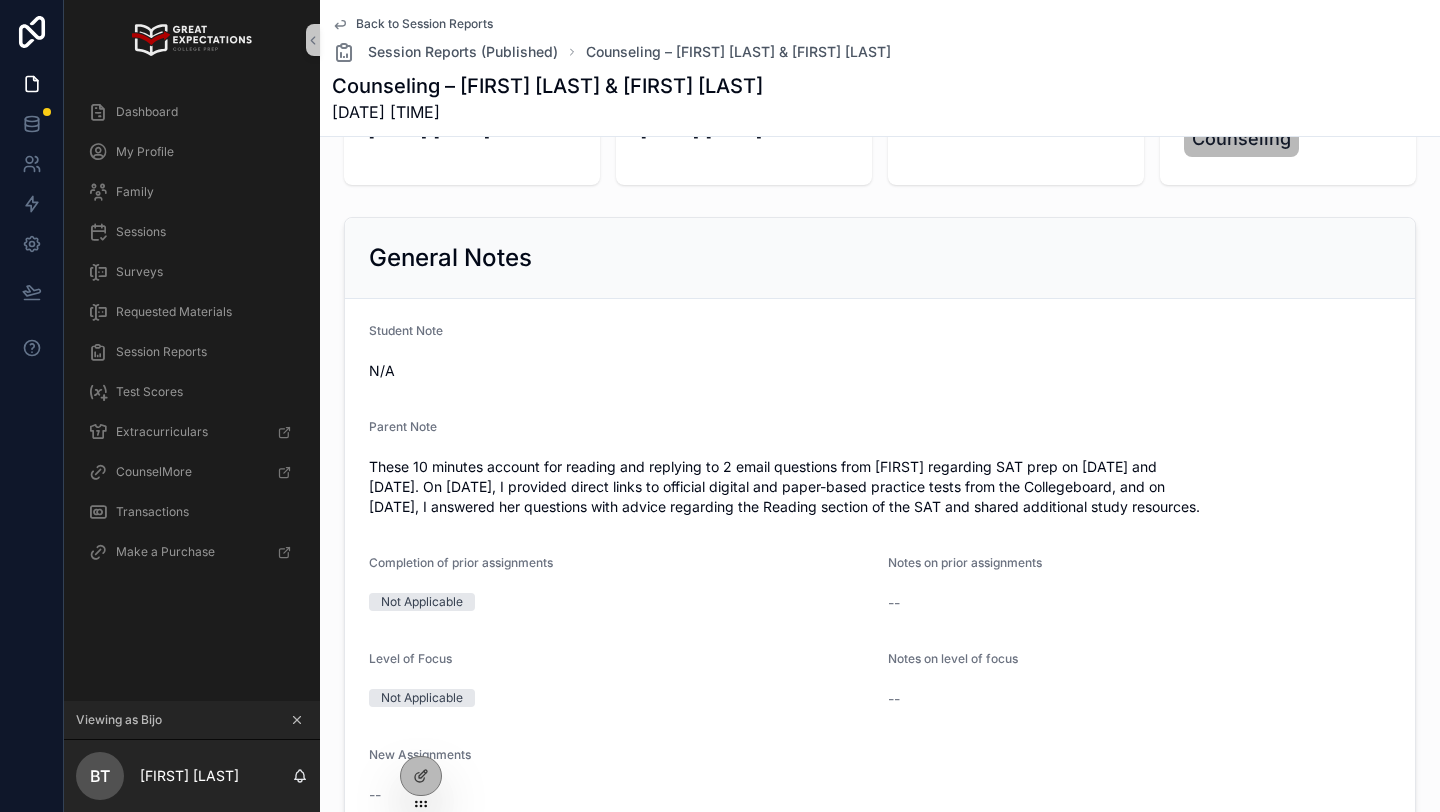 scroll, scrollTop: 0, scrollLeft: 0, axis: both 